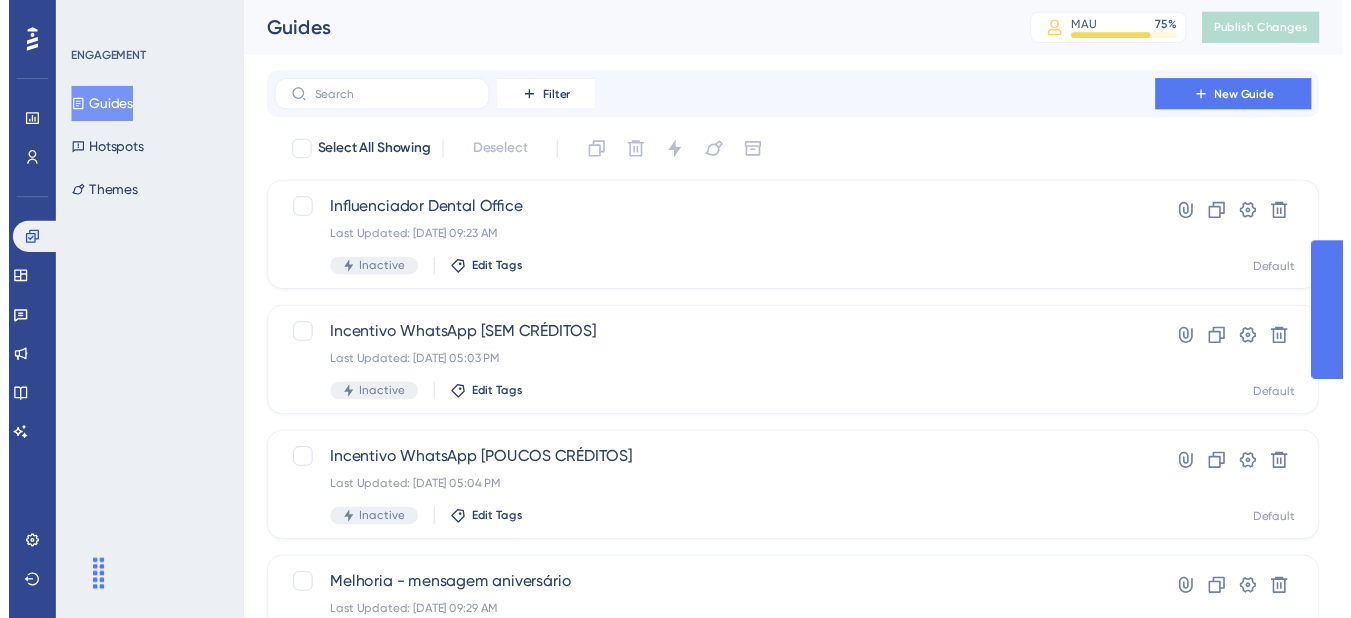 scroll, scrollTop: 0, scrollLeft: 0, axis: both 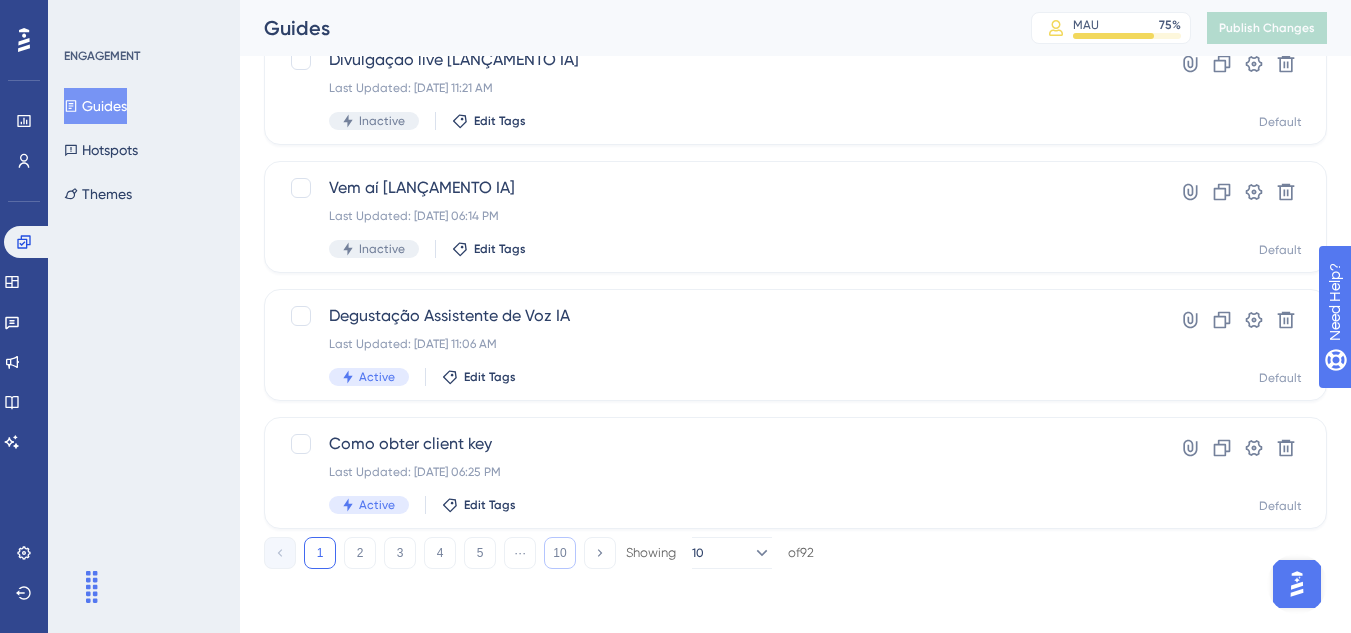 click on "10" at bounding box center [560, 553] 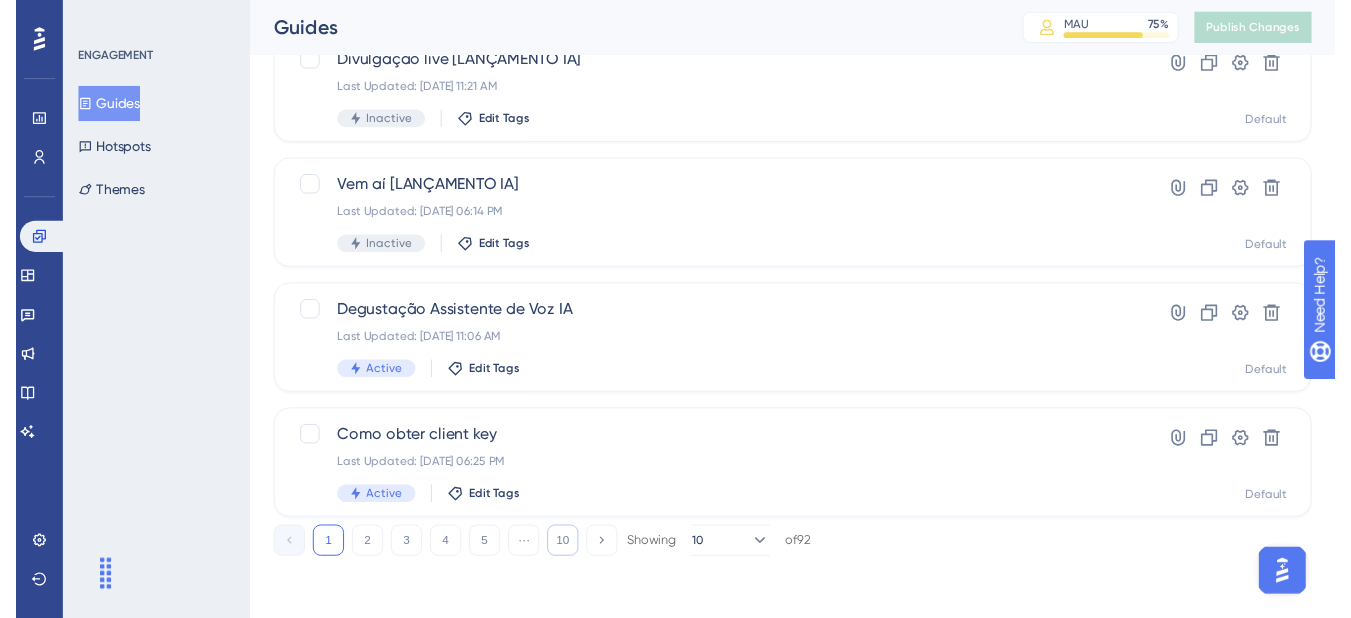 scroll, scrollTop: 0, scrollLeft: 0, axis: both 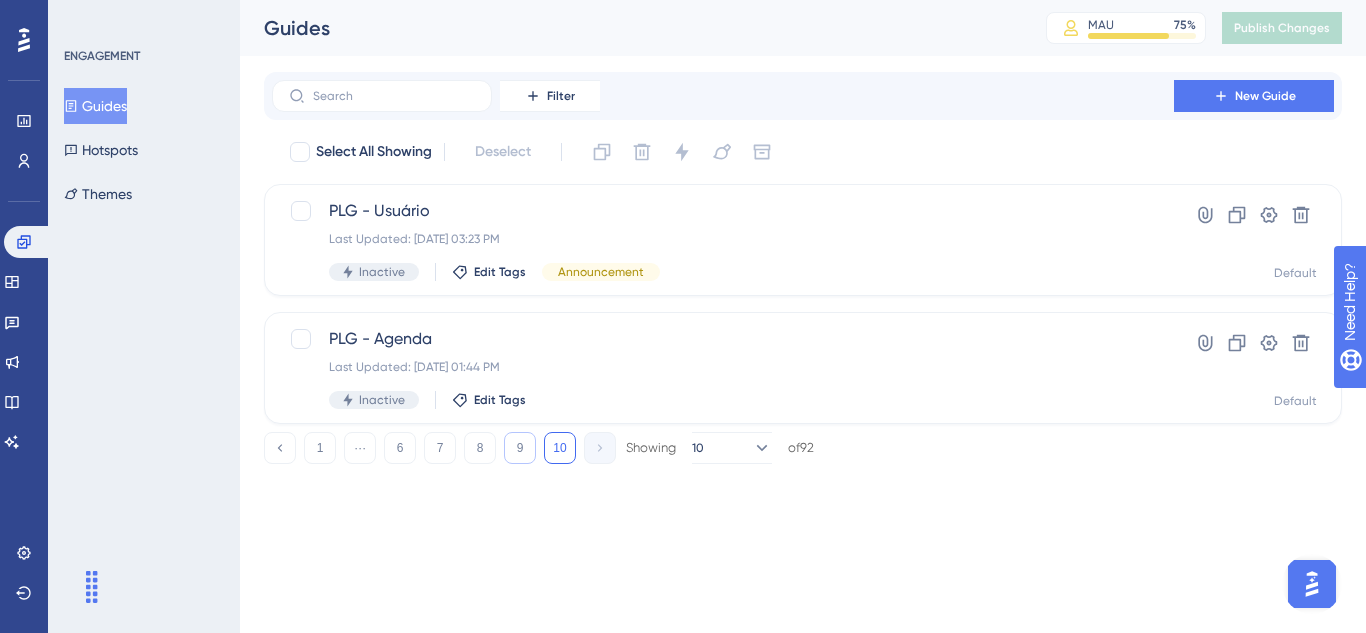 click on "9" at bounding box center [520, 448] 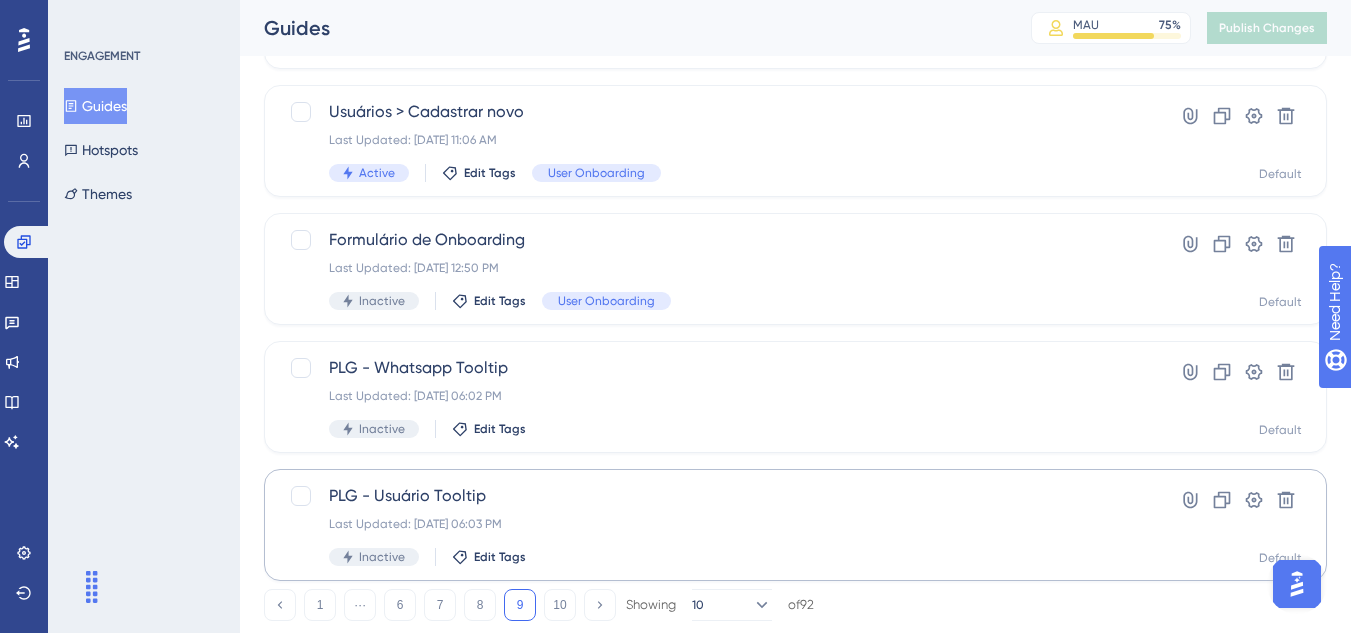scroll, scrollTop: 819, scrollLeft: 0, axis: vertical 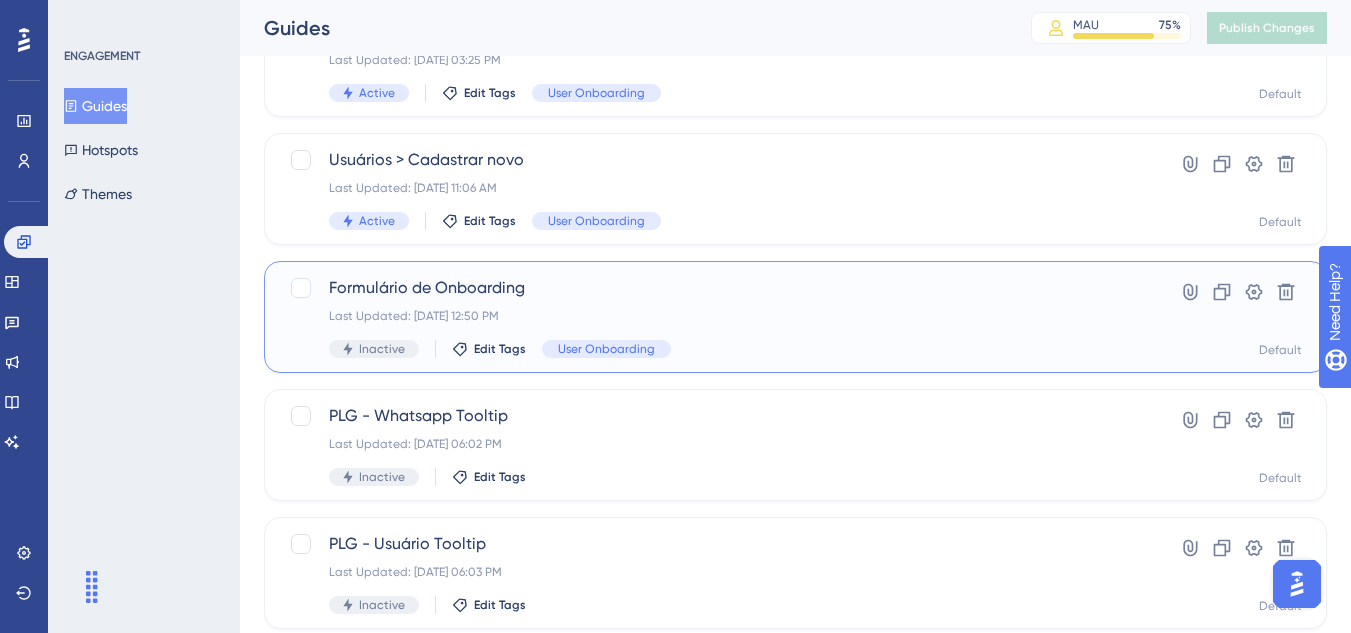 click on "Formulário de Onboarding Last Updated: [DATE] 12:50 PM Inactive Edit Tags User Onboarding" at bounding box center [715, 317] 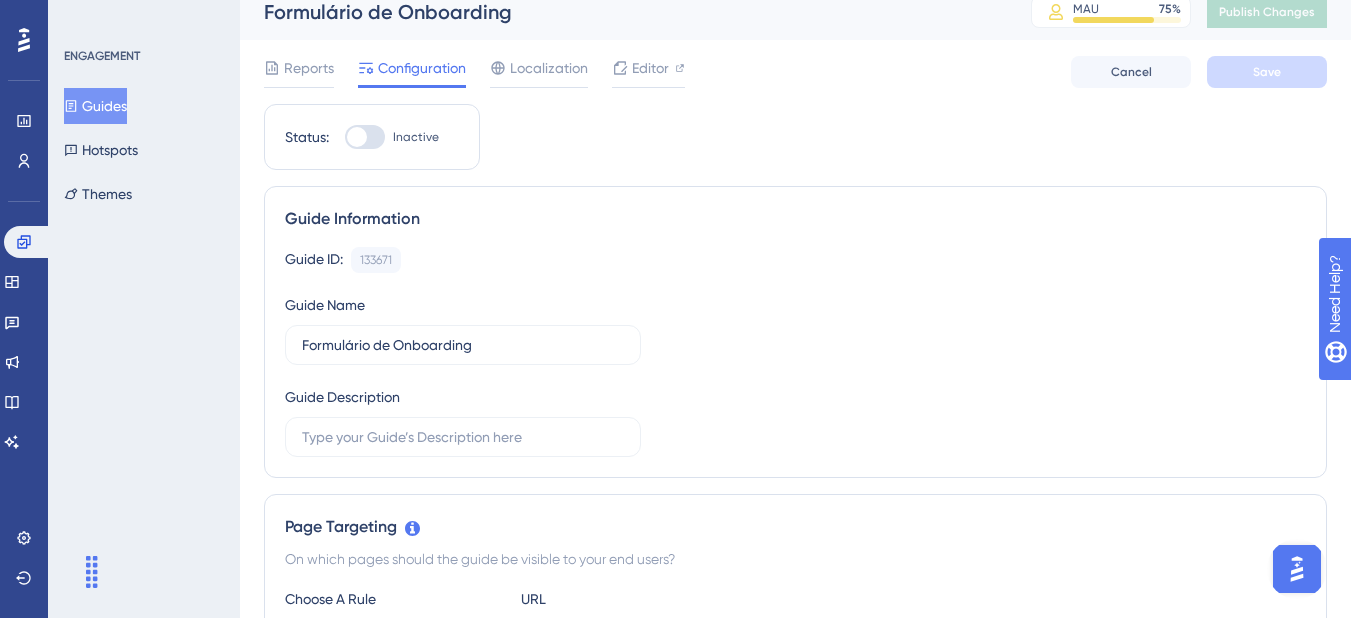 scroll, scrollTop: 0, scrollLeft: 0, axis: both 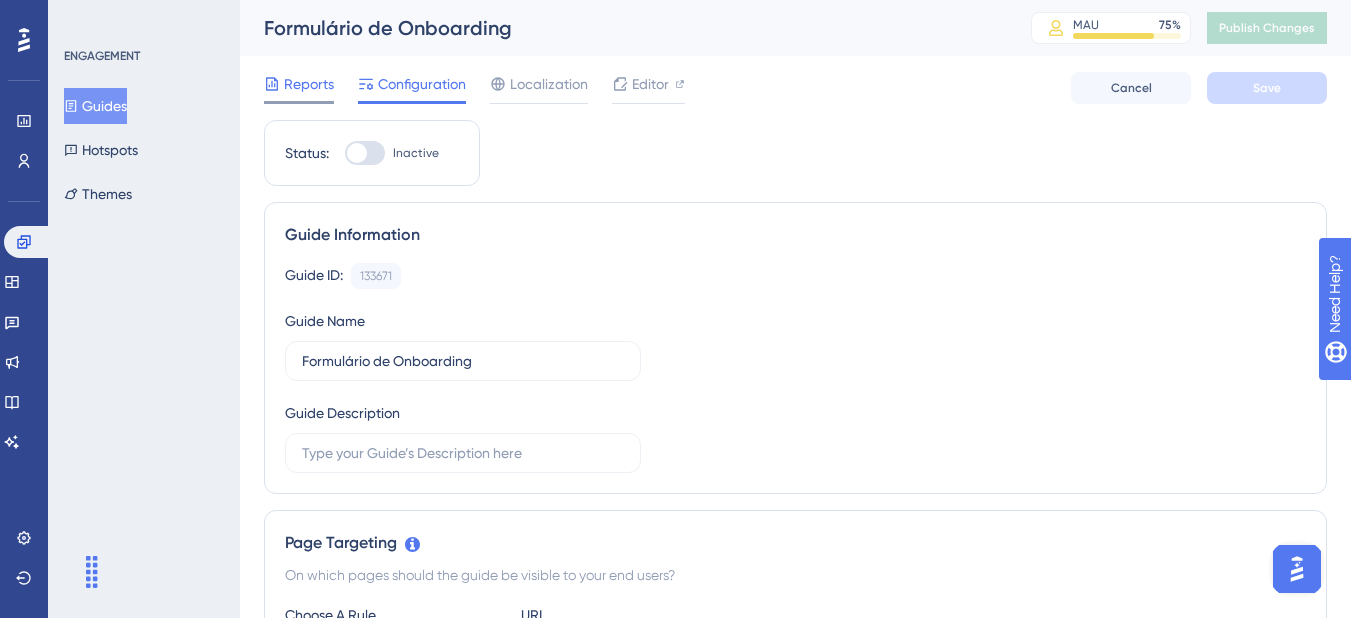 click on "Reports" at bounding box center [309, 84] 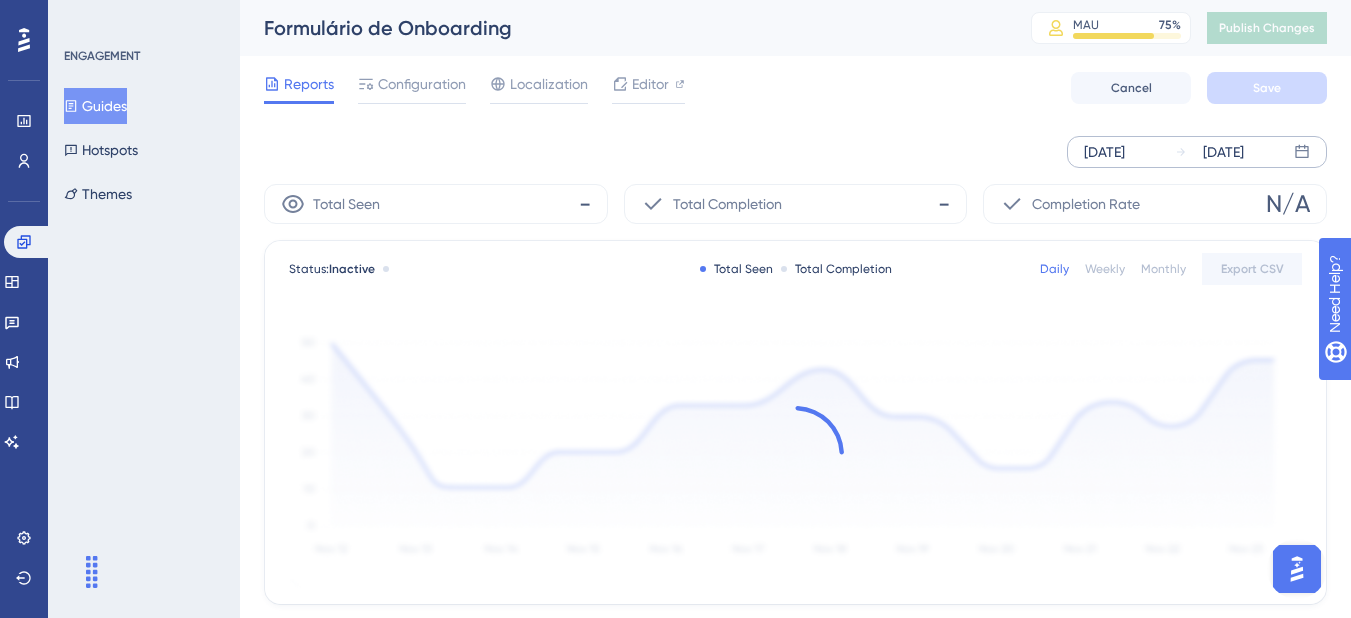 click on "[DATE] [DATE]" at bounding box center (1197, 152) 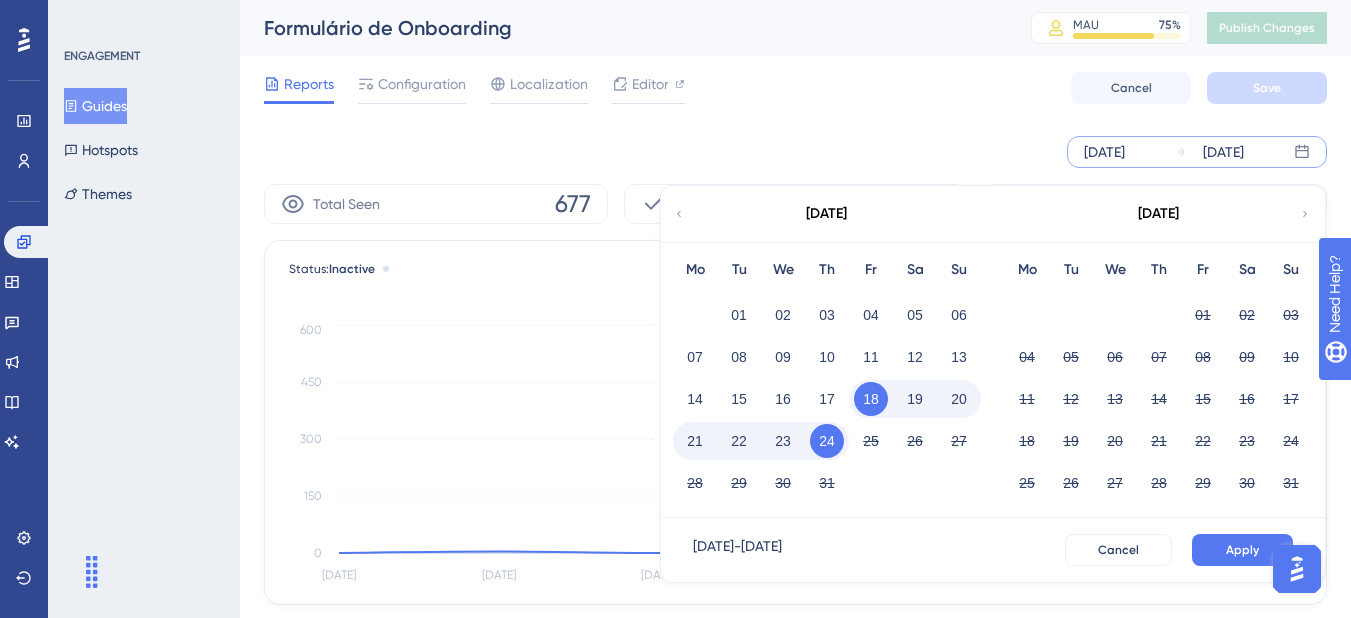 click on "23" at bounding box center [783, 441] 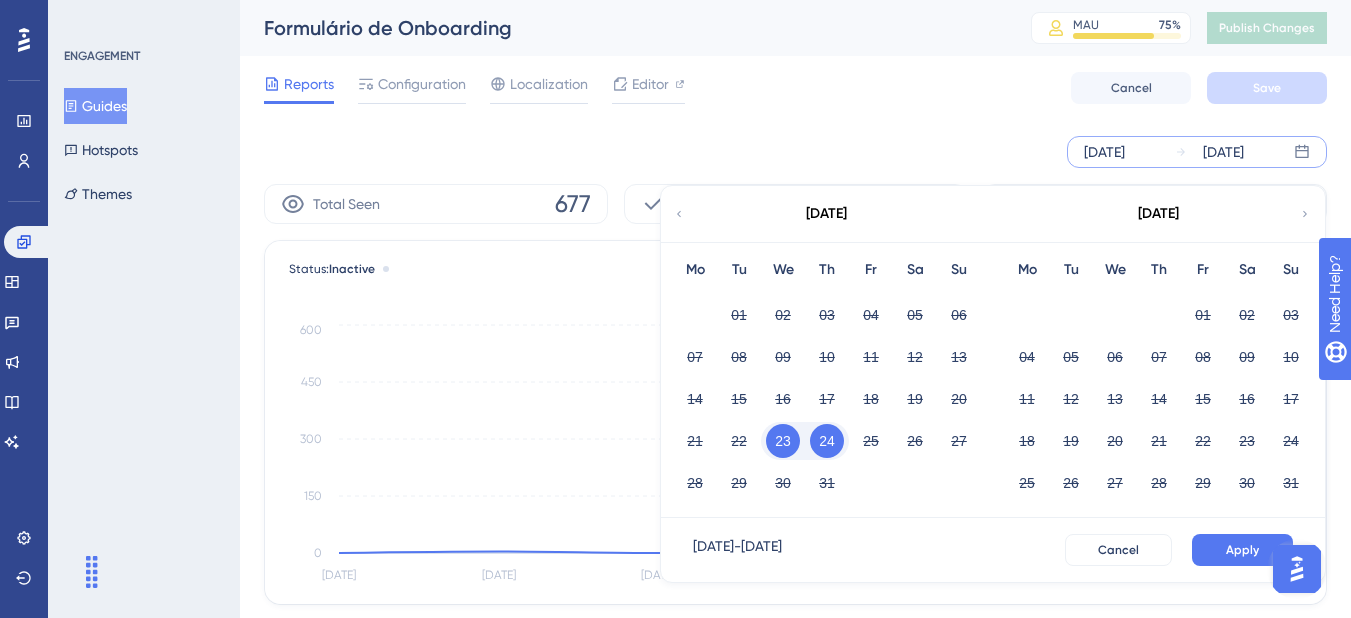 click on "23" at bounding box center [783, 441] 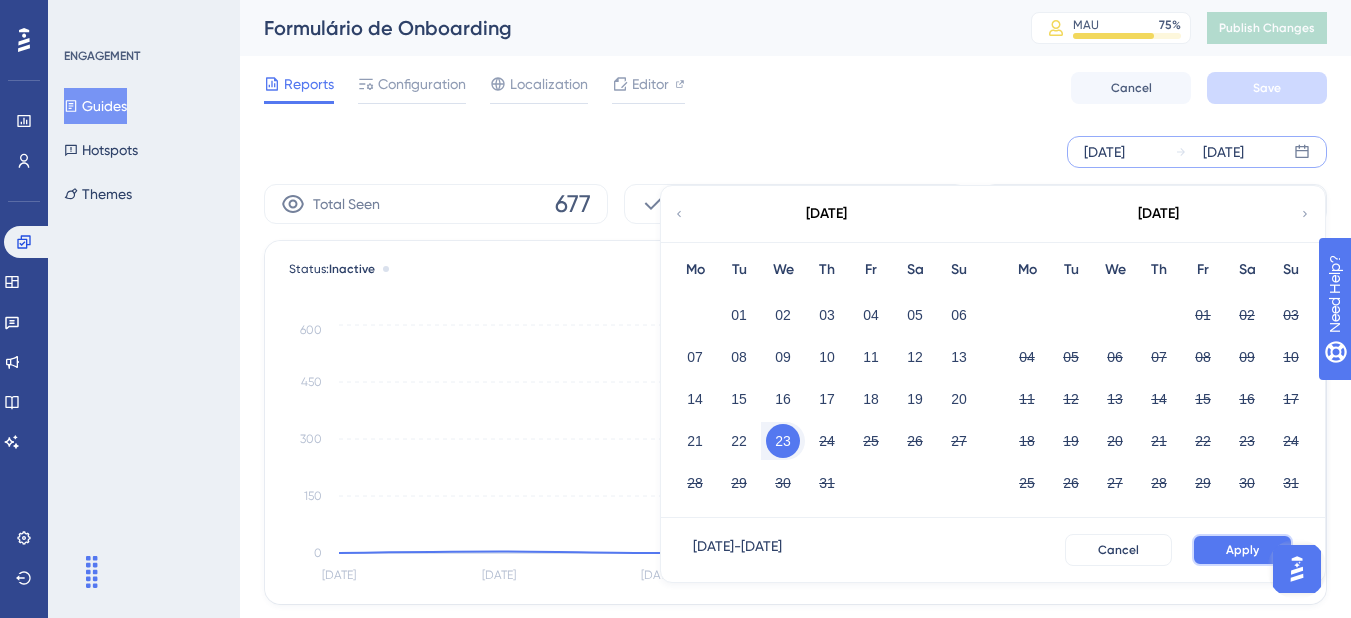 click on "Apply" at bounding box center (1242, 550) 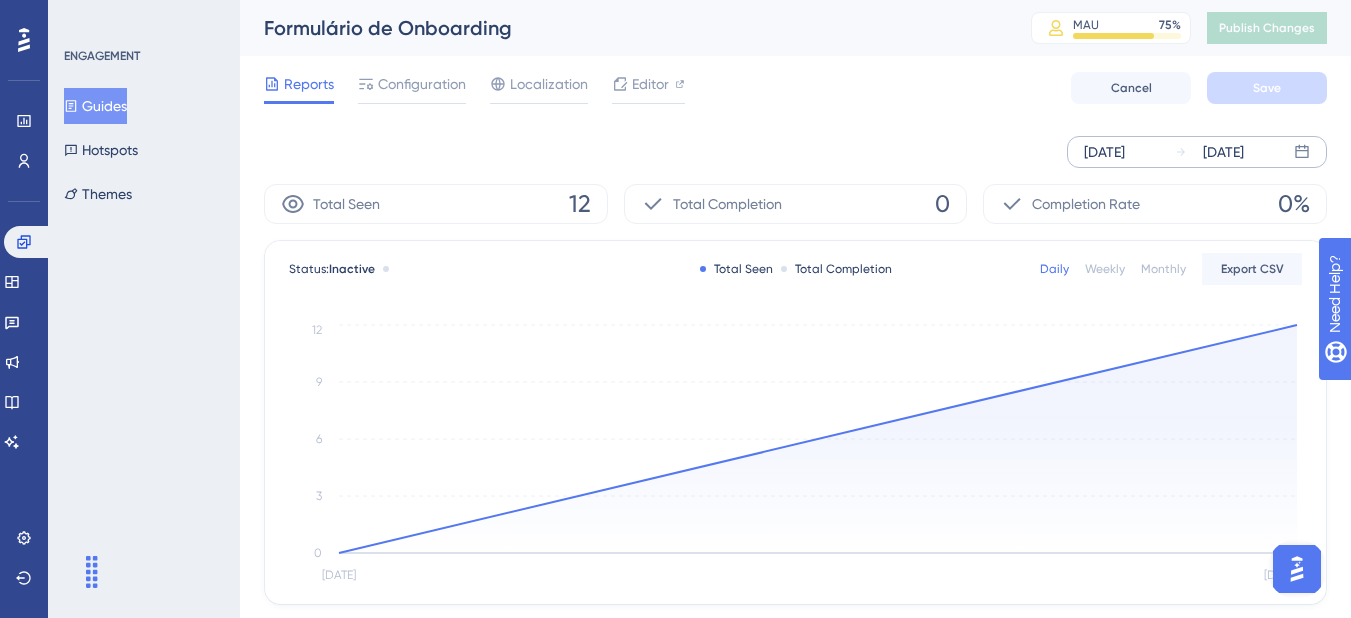 click on "[DATE]" at bounding box center [1223, 152] 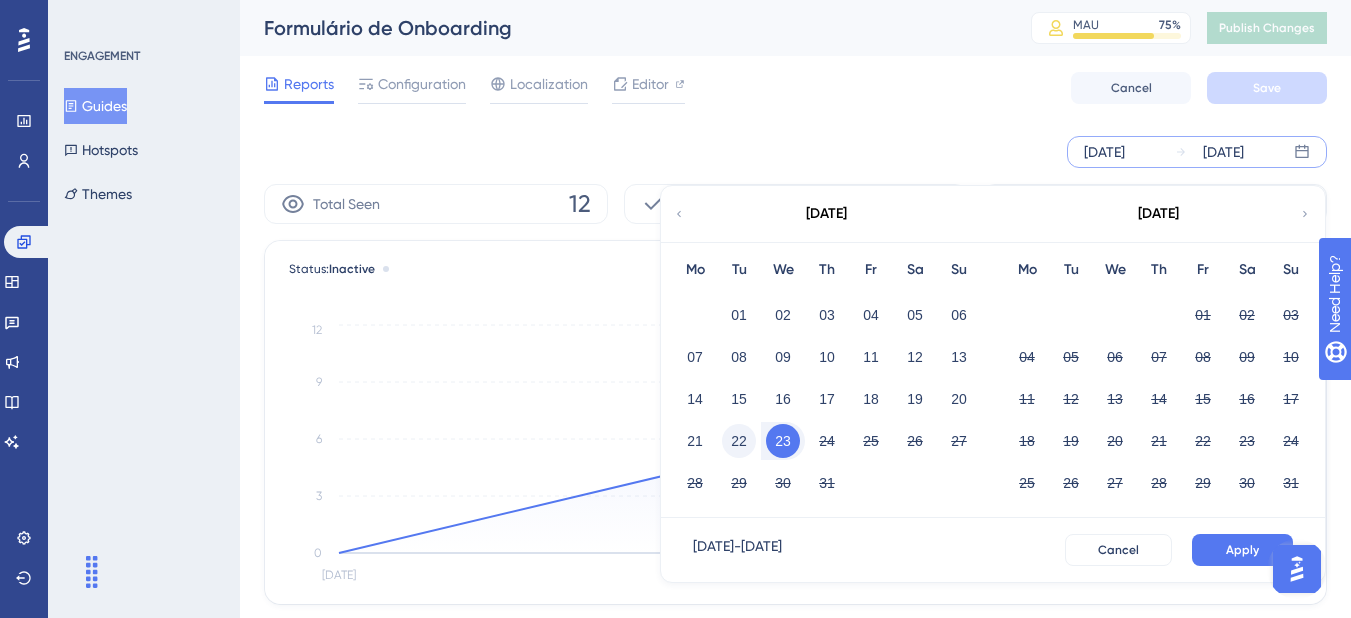 click on "22" at bounding box center [739, 441] 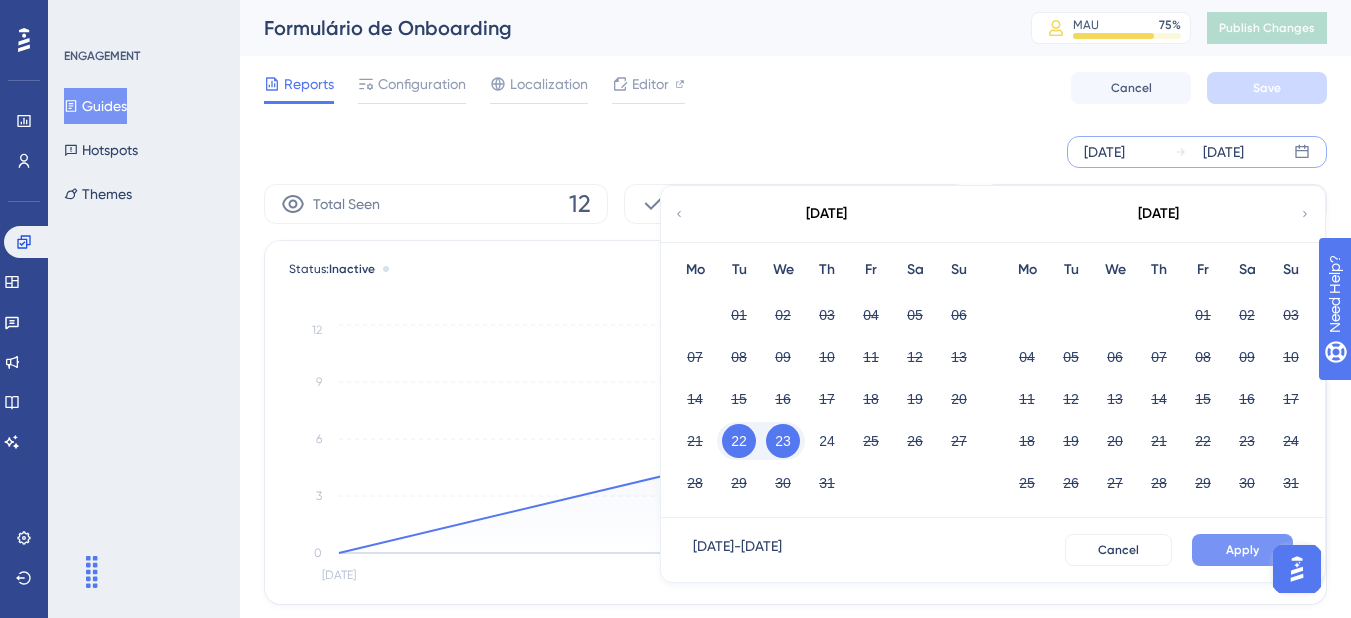 click on "Apply" at bounding box center (1242, 550) 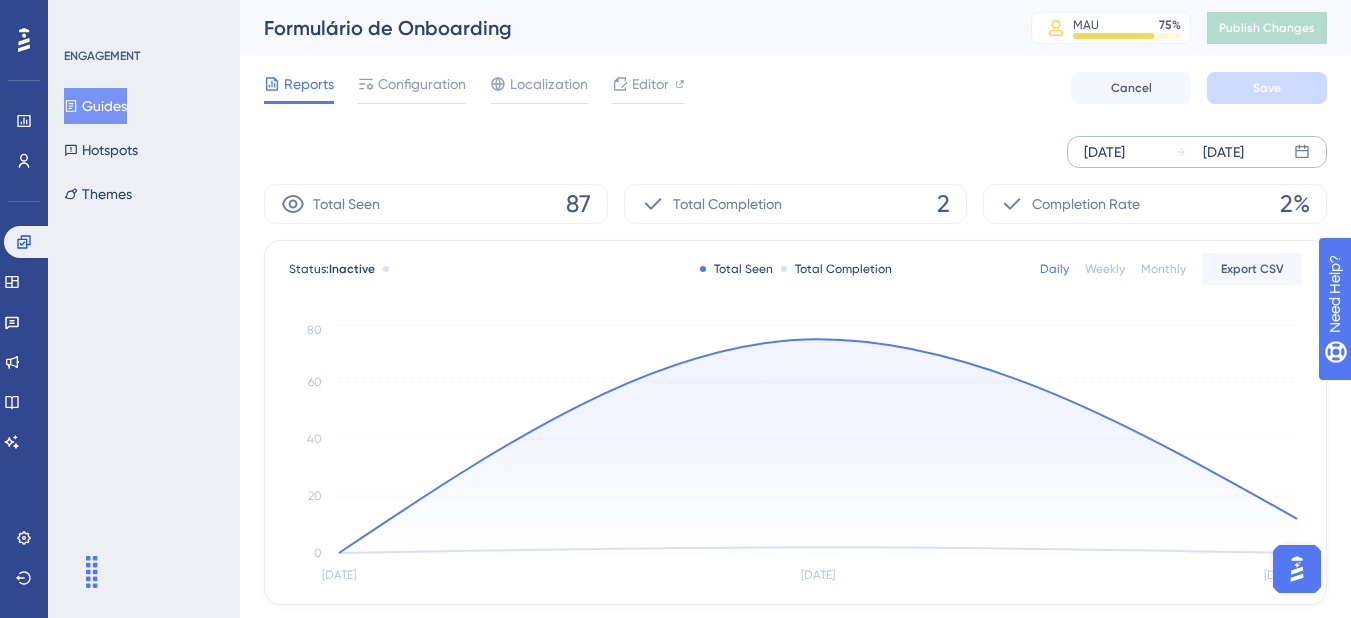 click on "[DATE]" at bounding box center (1223, 152) 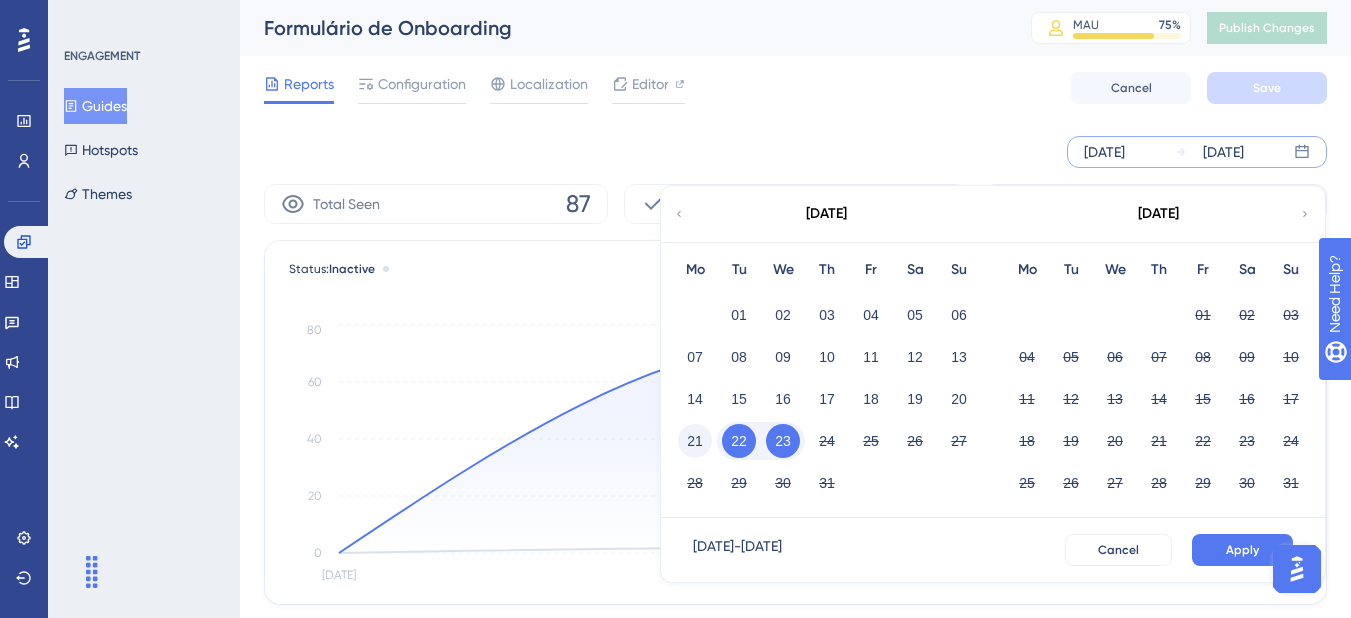 click on "21" at bounding box center (695, 441) 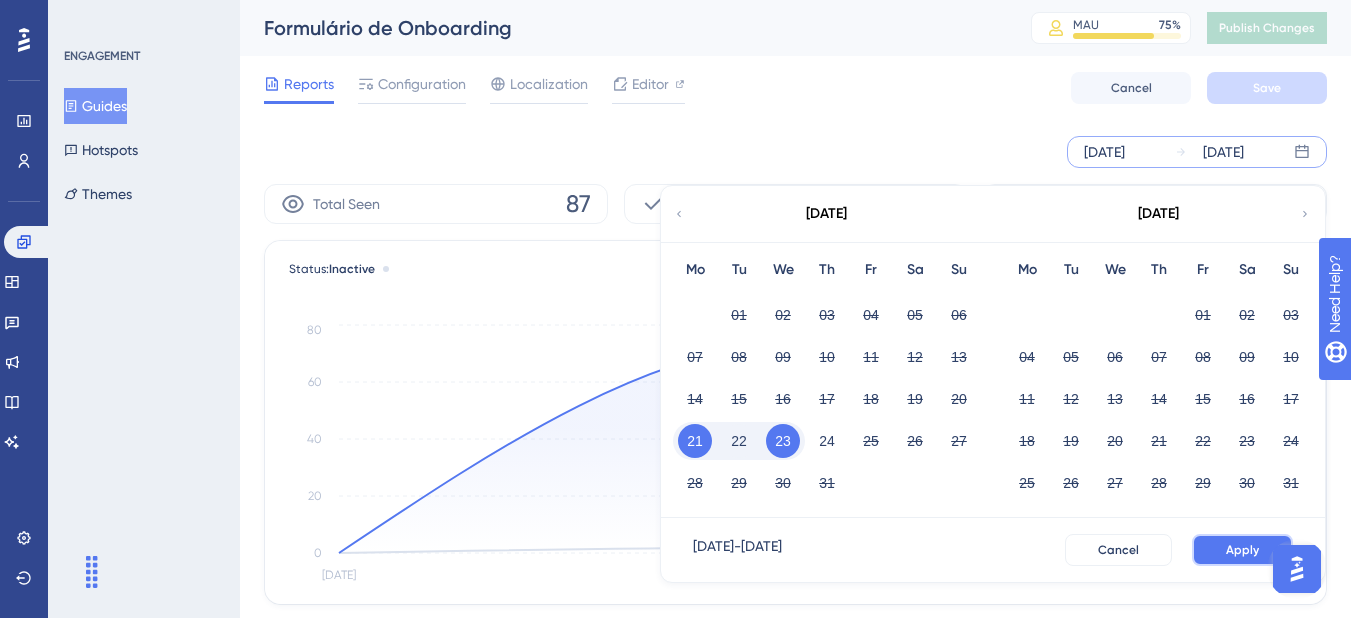 click on "Apply" at bounding box center (1242, 550) 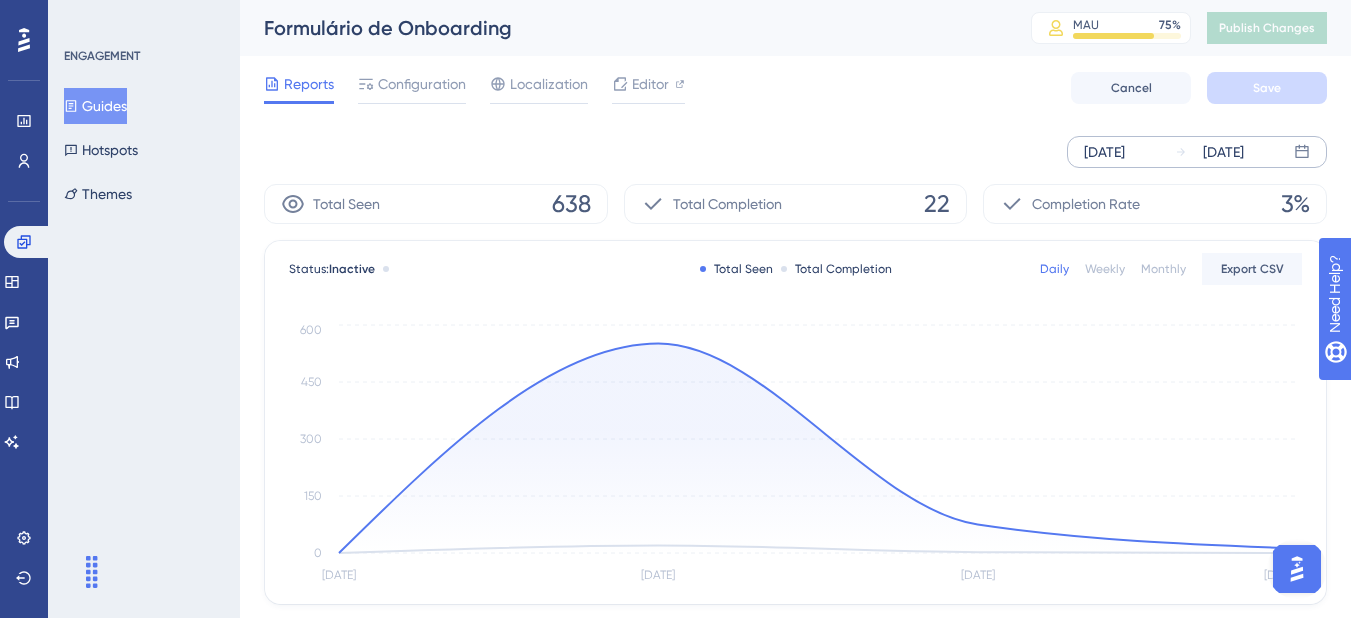 click on "Reports Configuration Localization Editor Cancel Save" at bounding box center [795, 88] 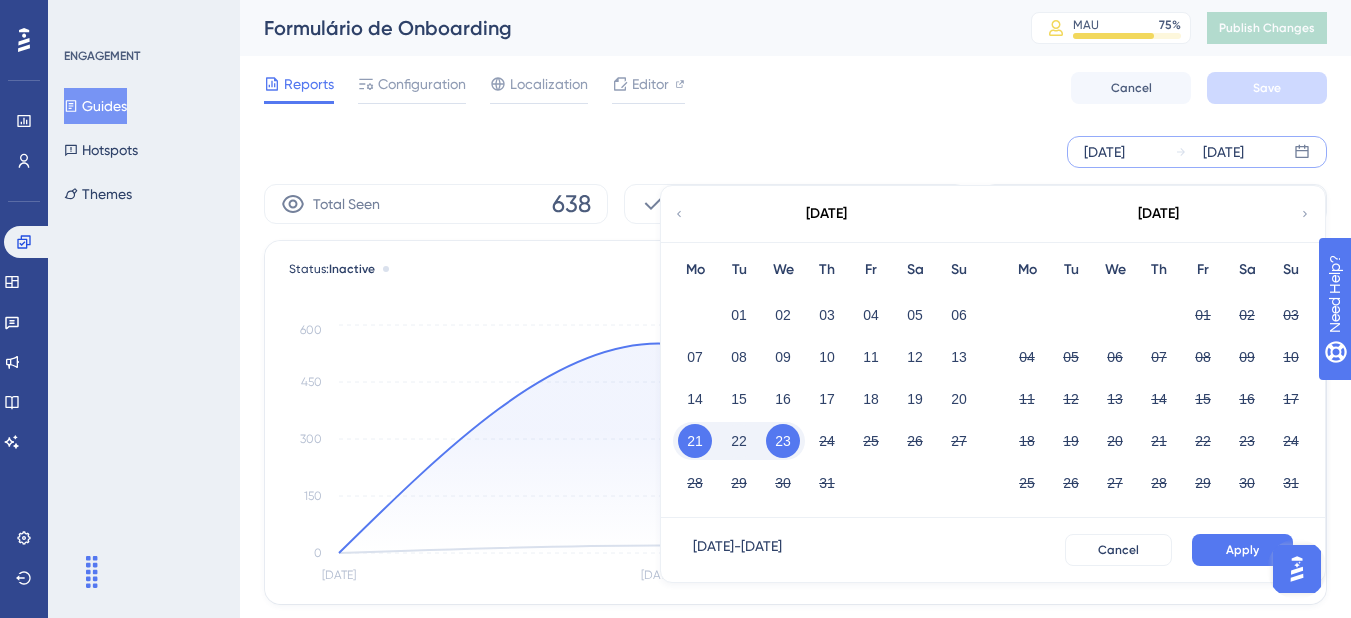 click on "23" at bounding box center (783, 441) 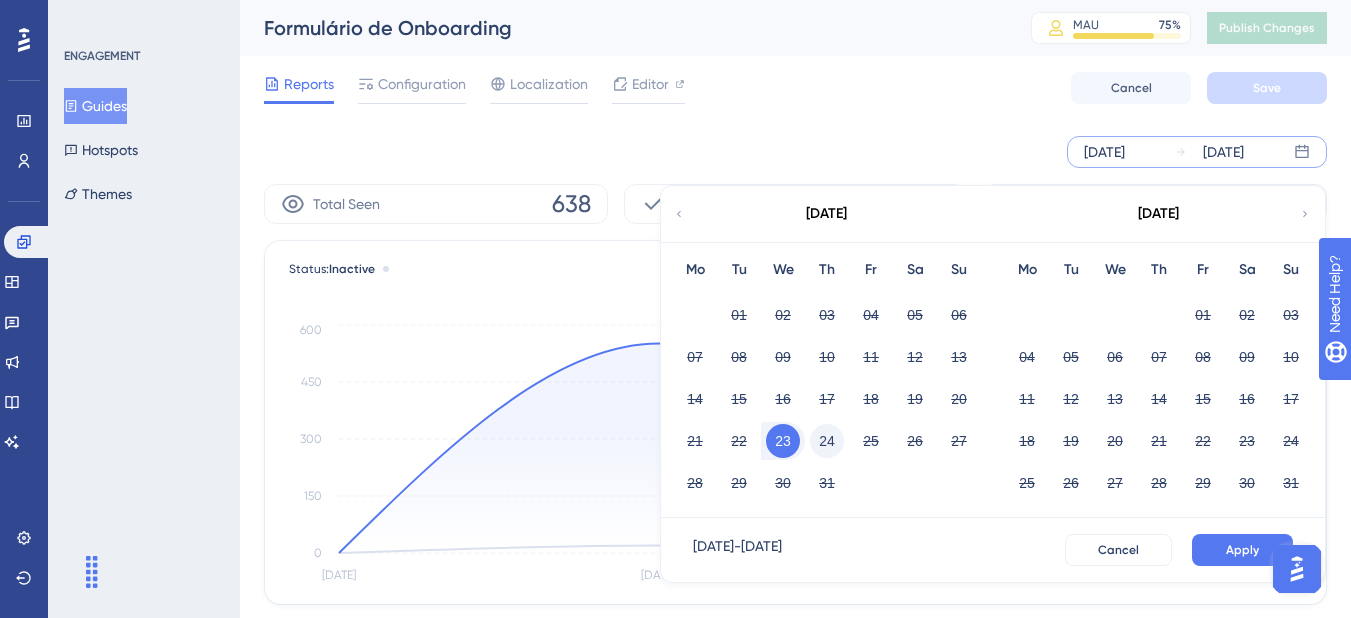 click on "24" at bounding box center [827, 441] 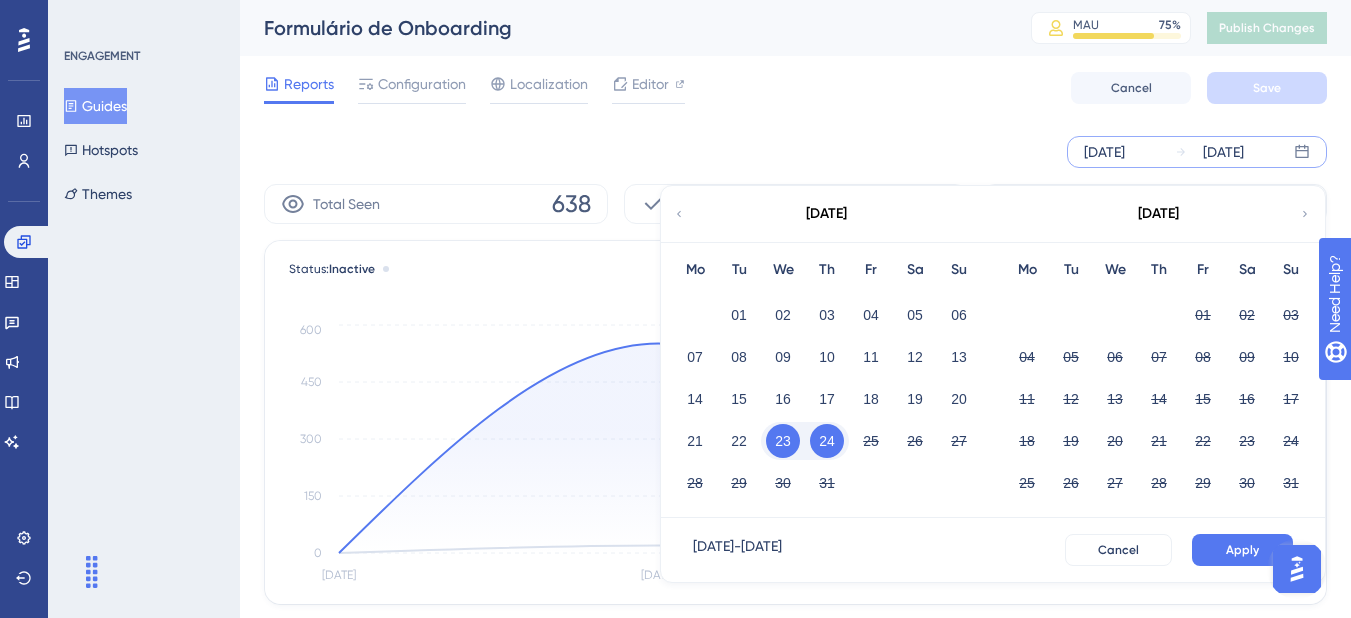 click on "24" at bounding box center [827, 441] 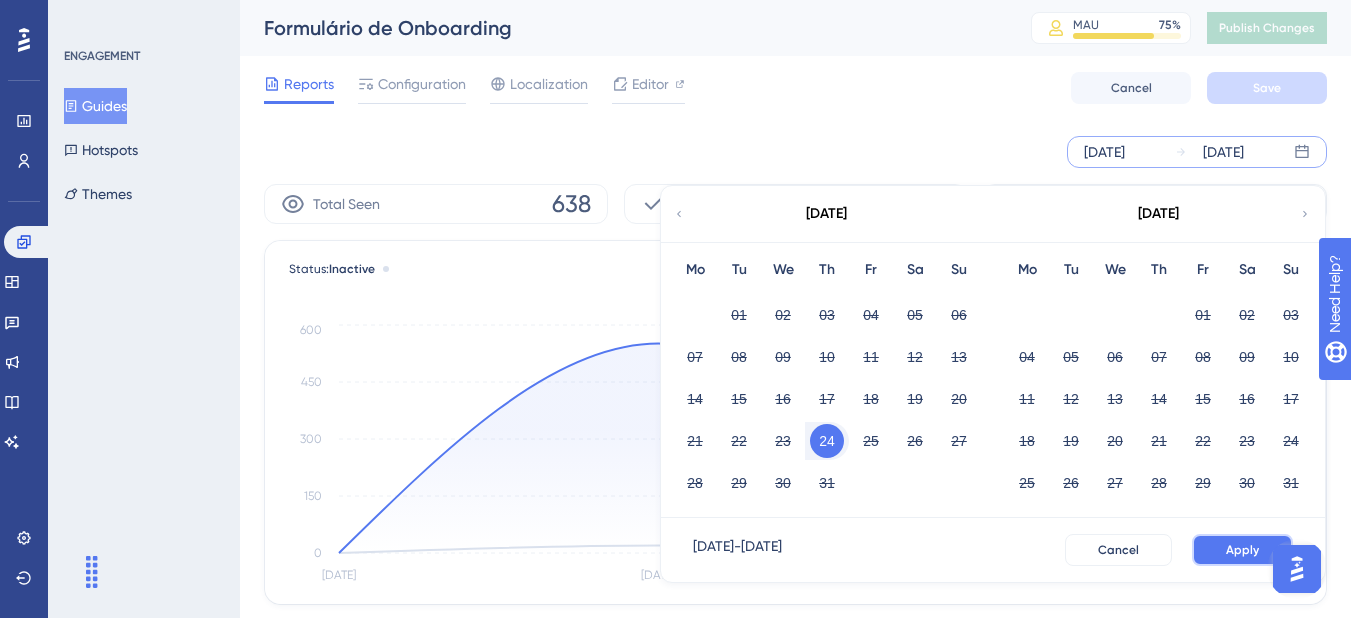 click on "Apply" at bounding box center (1242, 550) 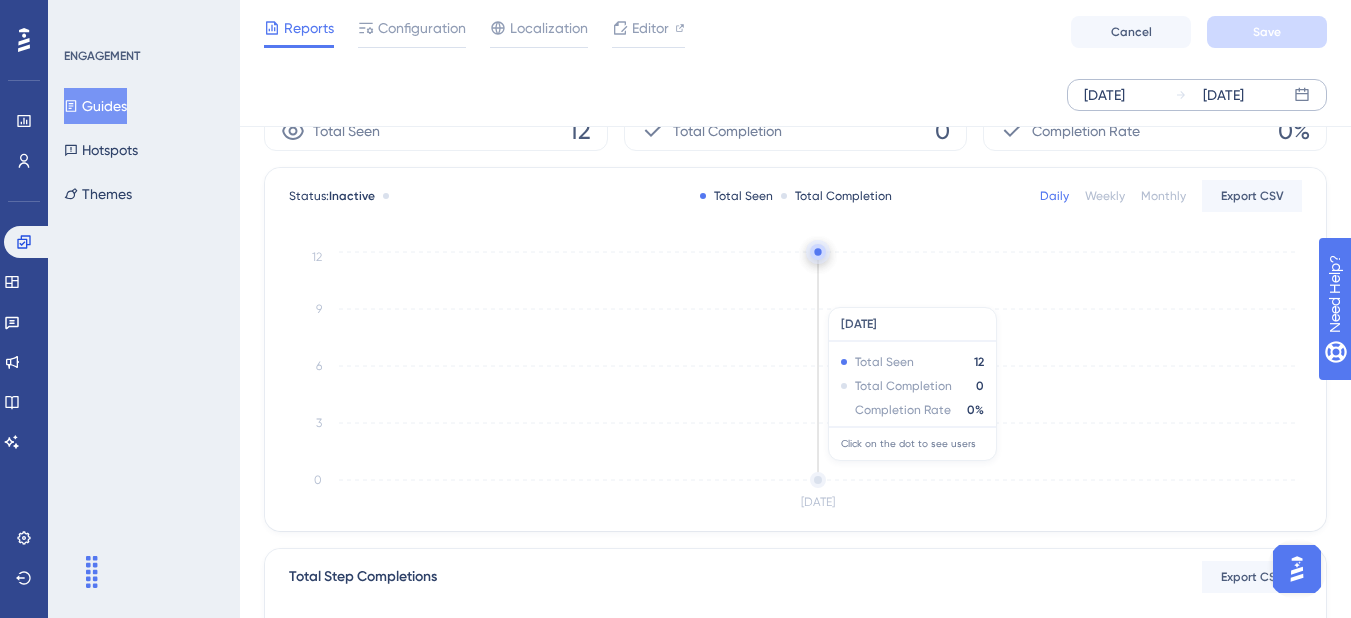 scroll, scrollTop: 100, scrollLeft: 0, axis: vertical 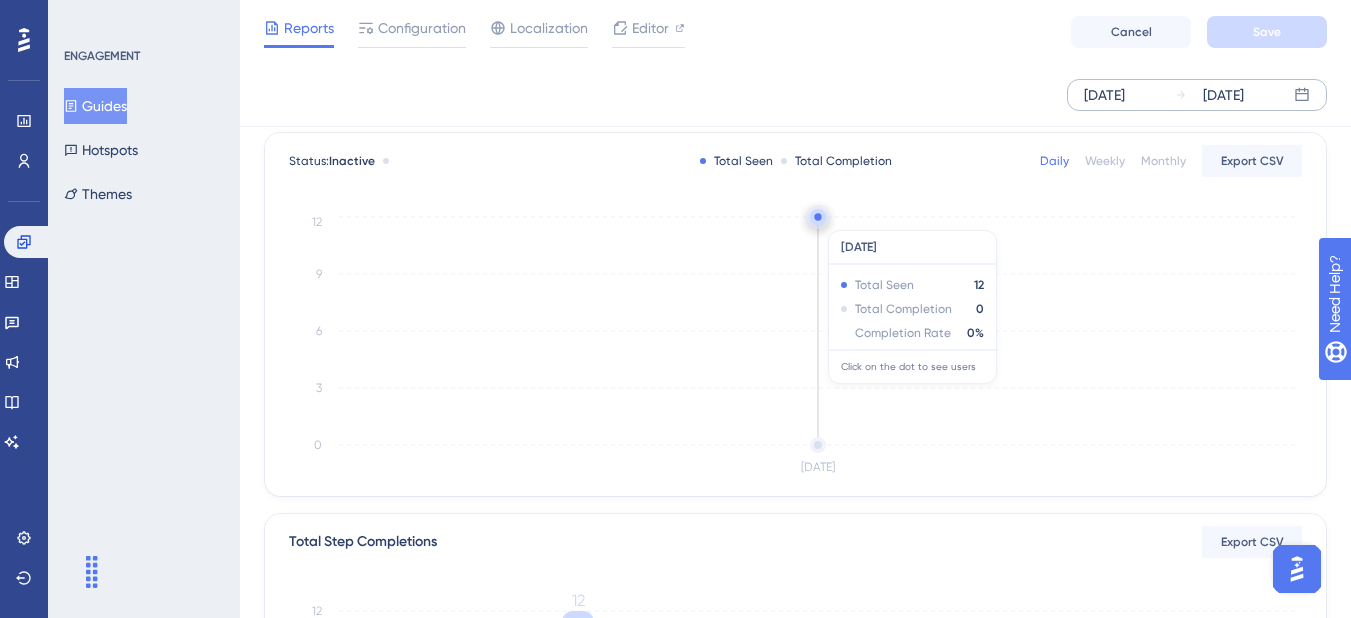 click 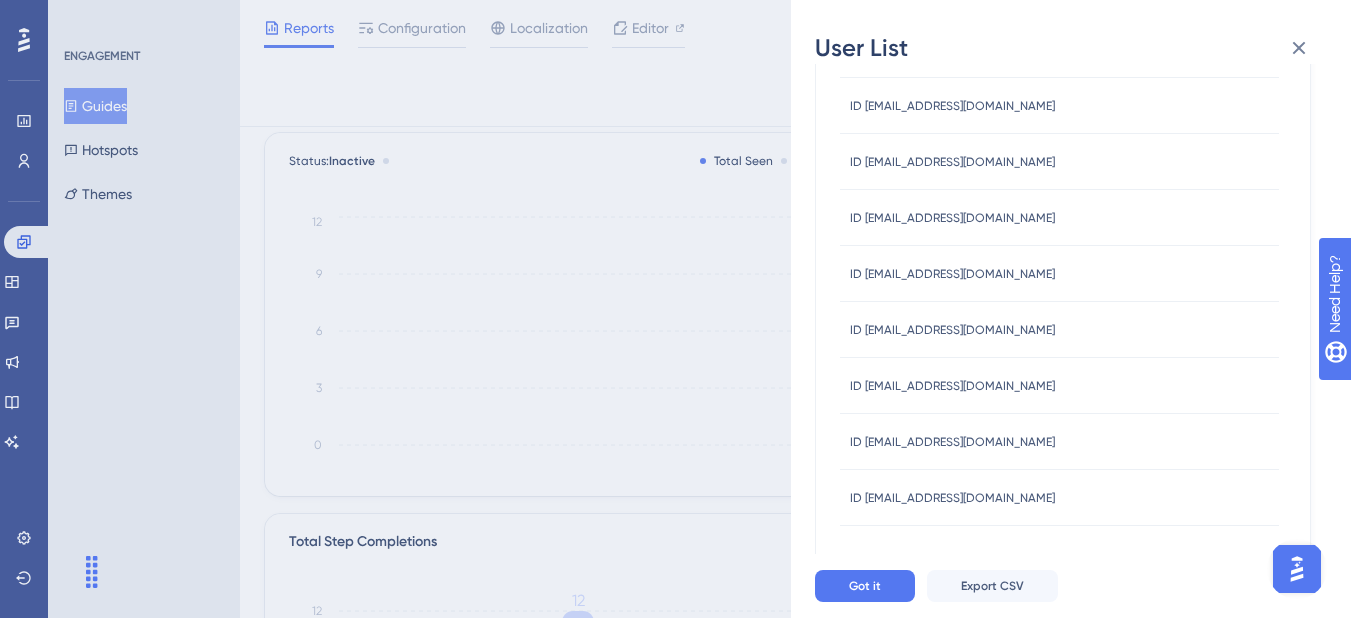 scroll, scrollTop: 357, scrollLeft: 0, axis: vertical 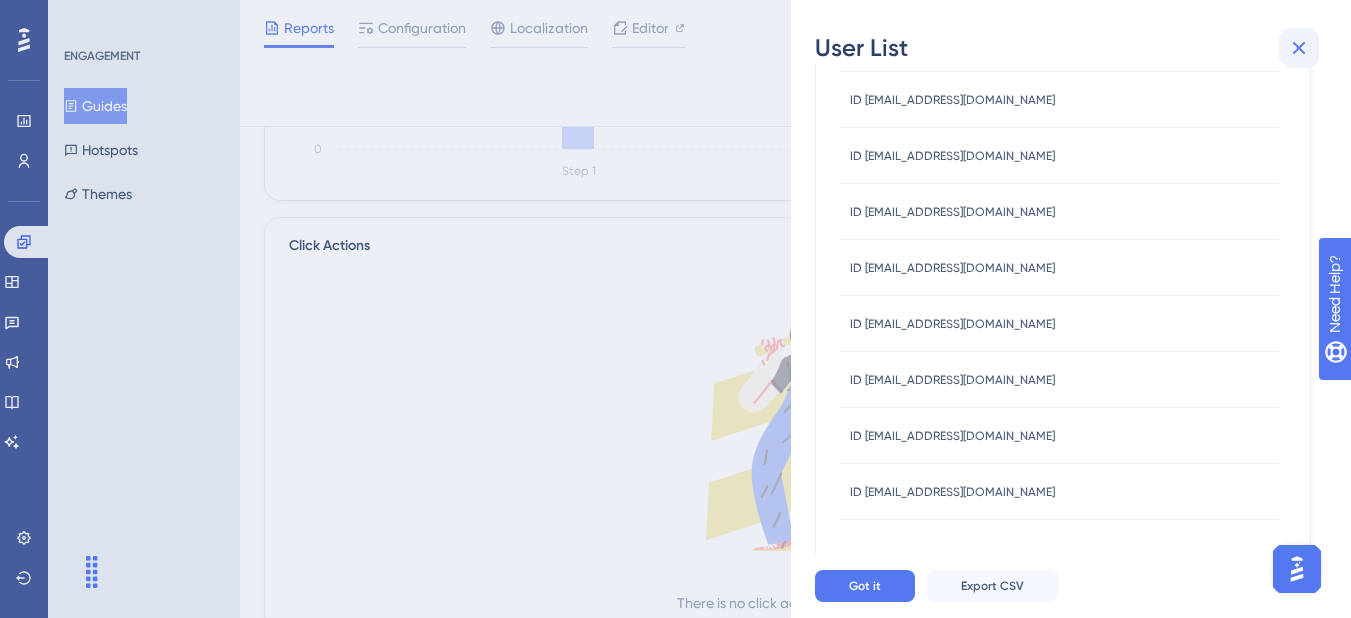 click 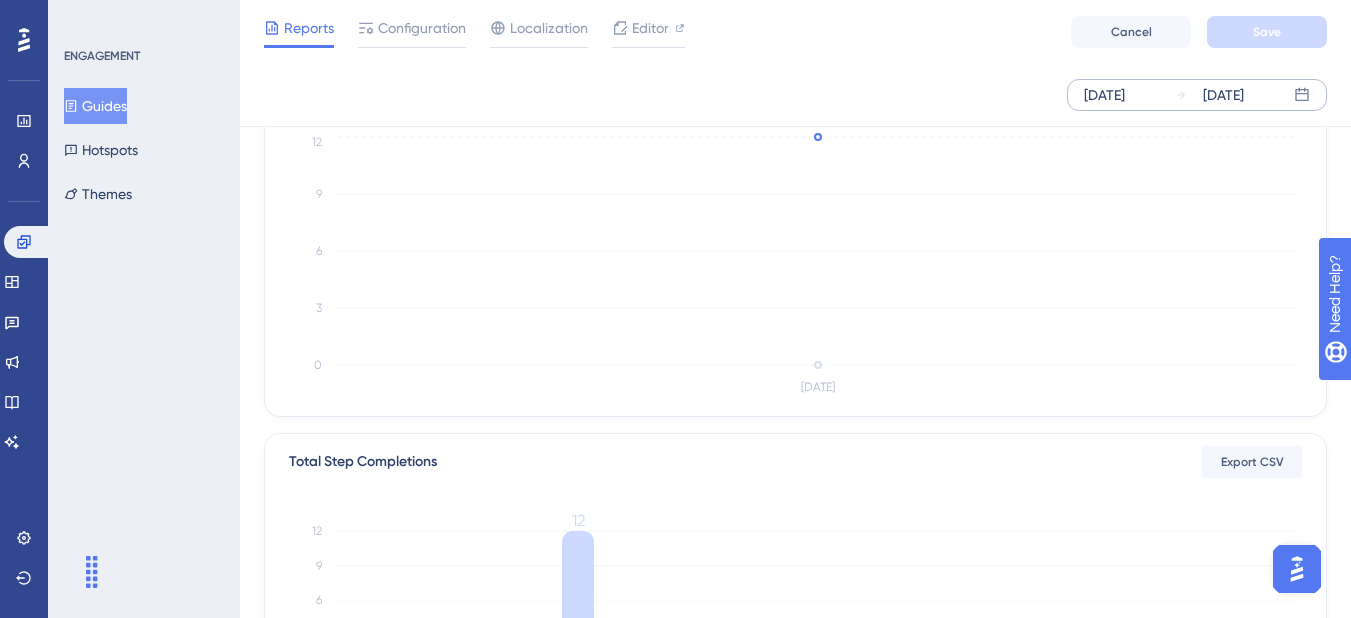 scroll, scrollTop: 0, scrollLeft: 0, axis: both 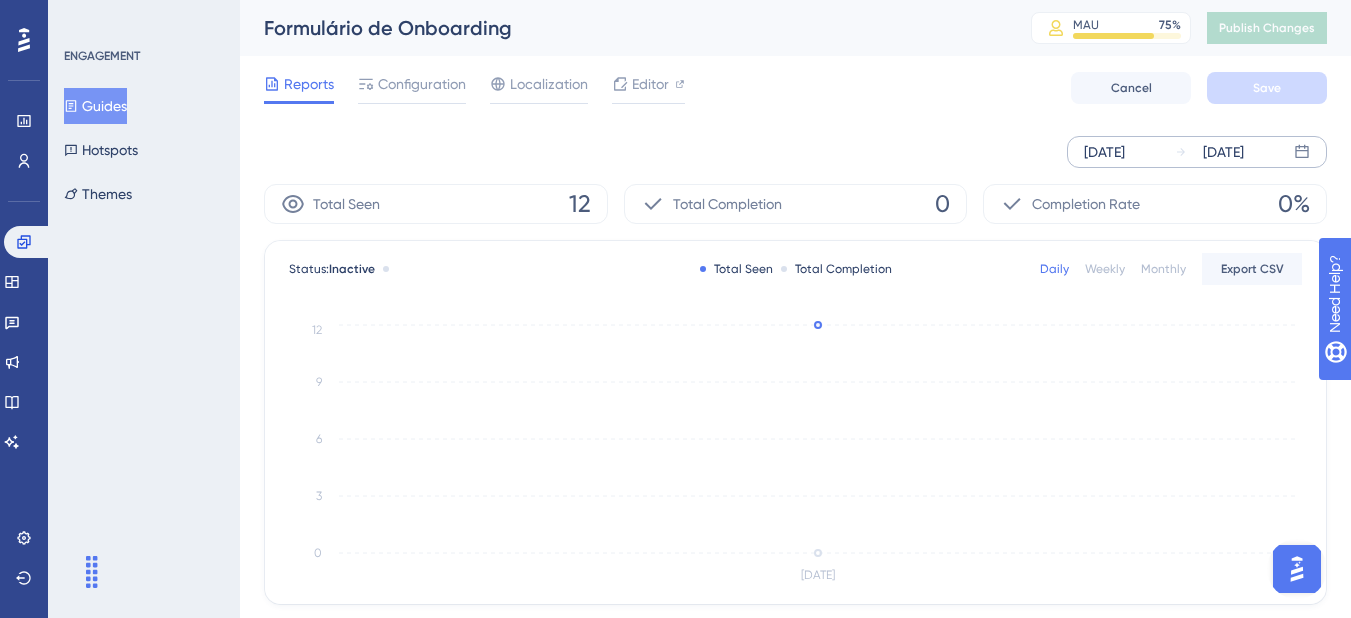 click on "Reports Configuration Localization Editor Cancel Save" at bounding box center [795, 88] 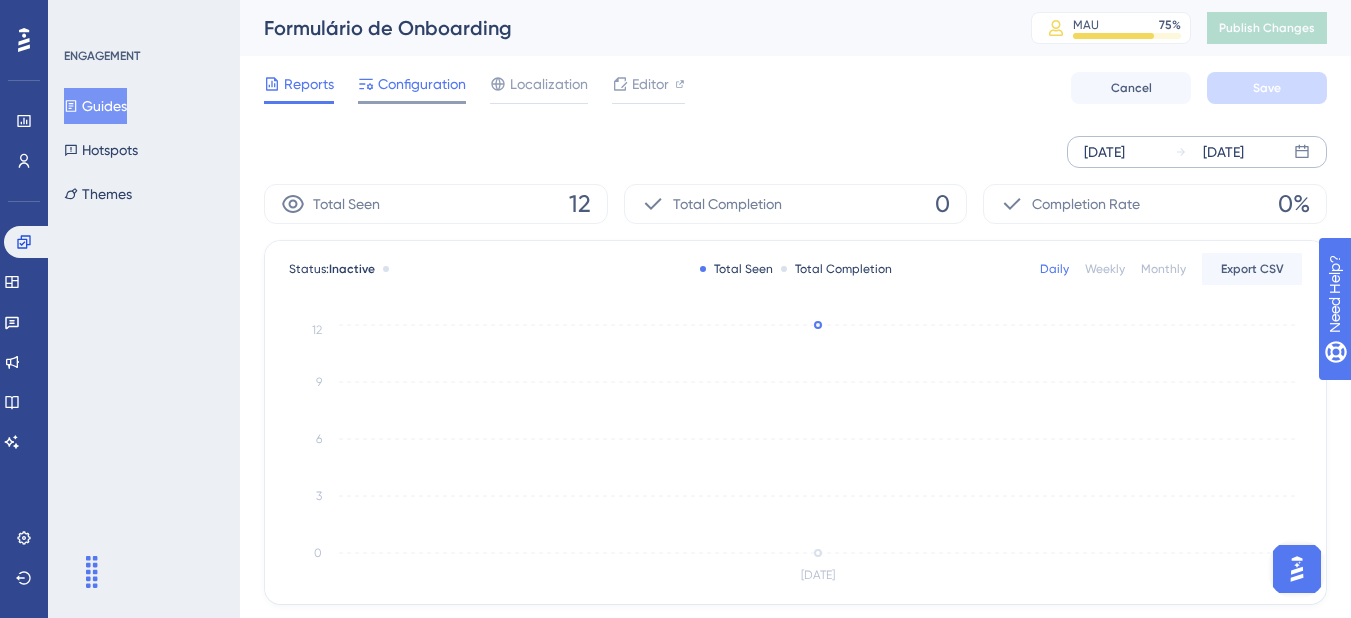 click on "Configuration" at bounding box center [422, 84] 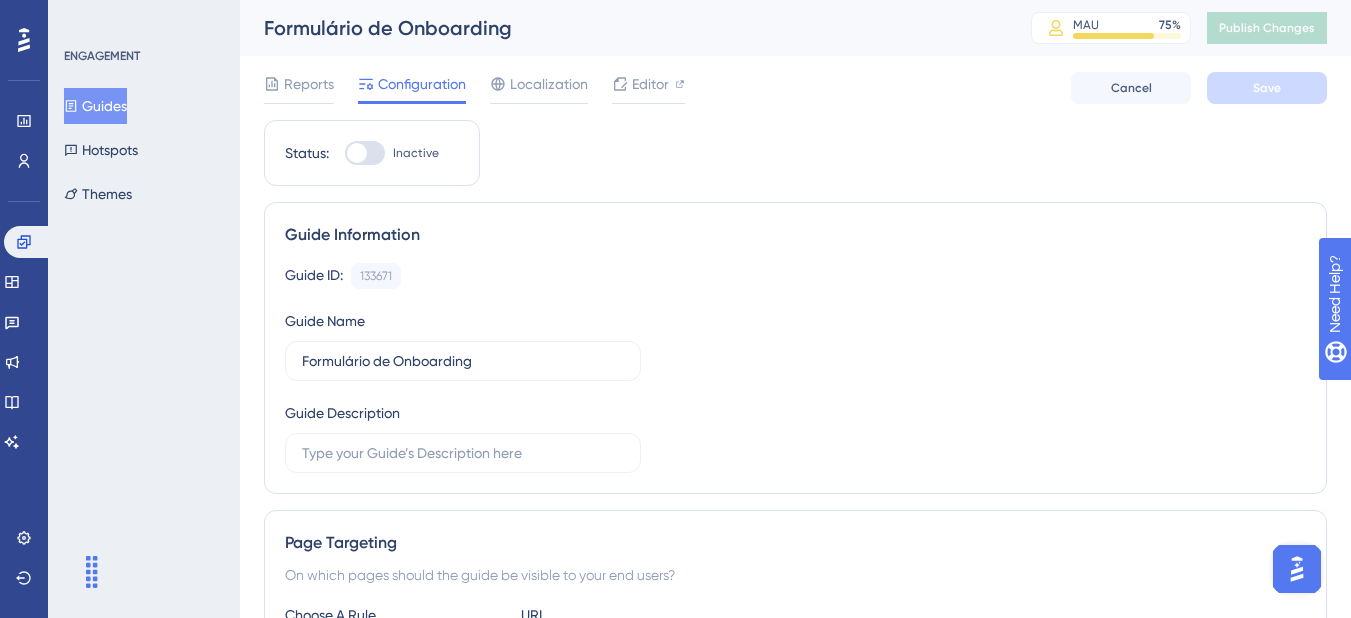 click on "Reports Configuration Localization Editor Cancel Save" at bounding box center [795, 88] 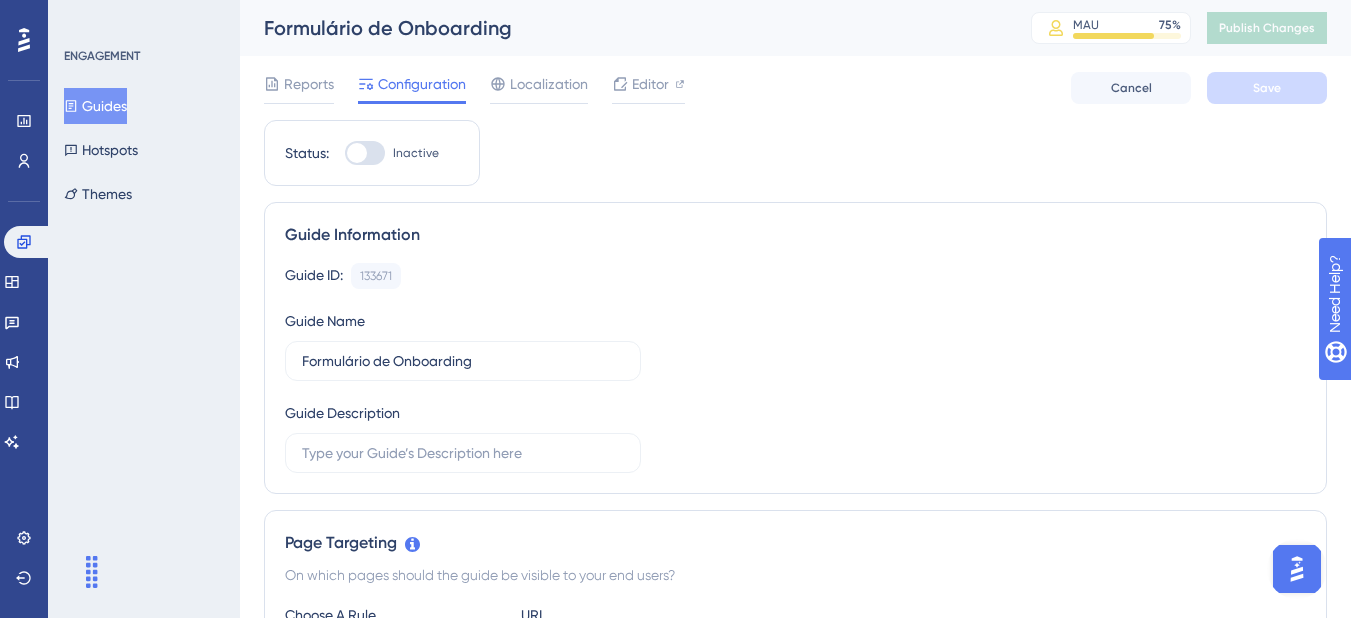 click at bounding box center (1297, 569) 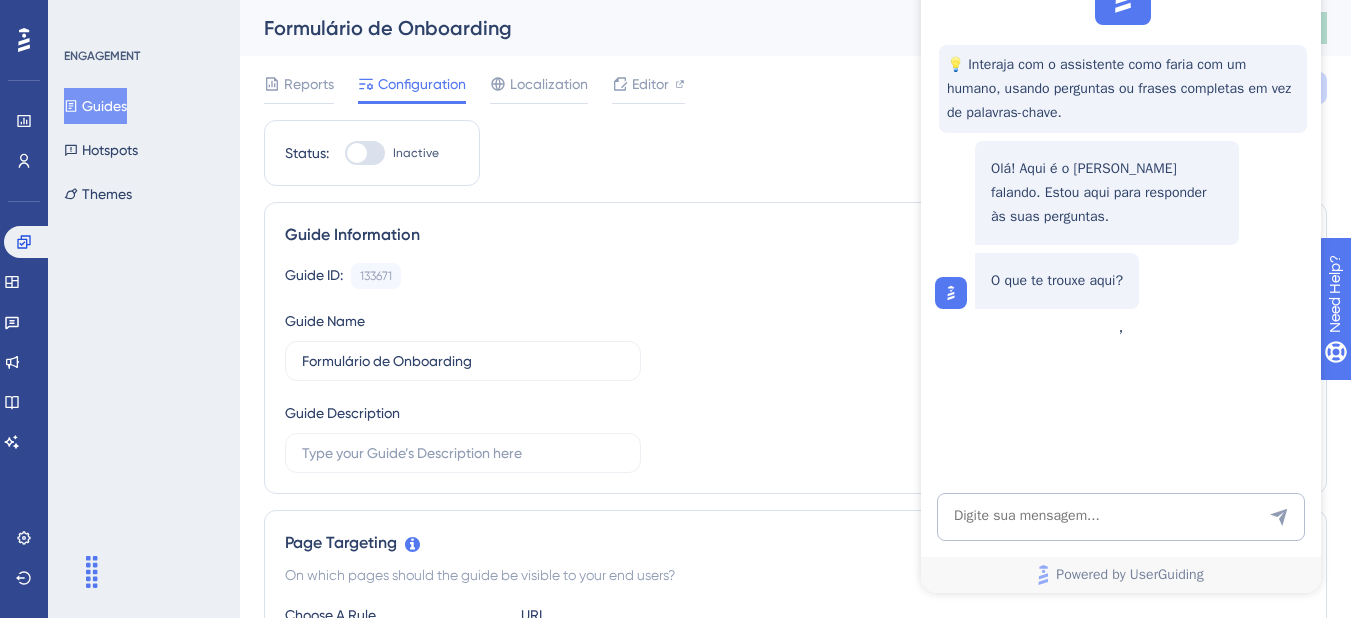 scroll, scrollTop: 0, scrollLeft: 0, axis: both 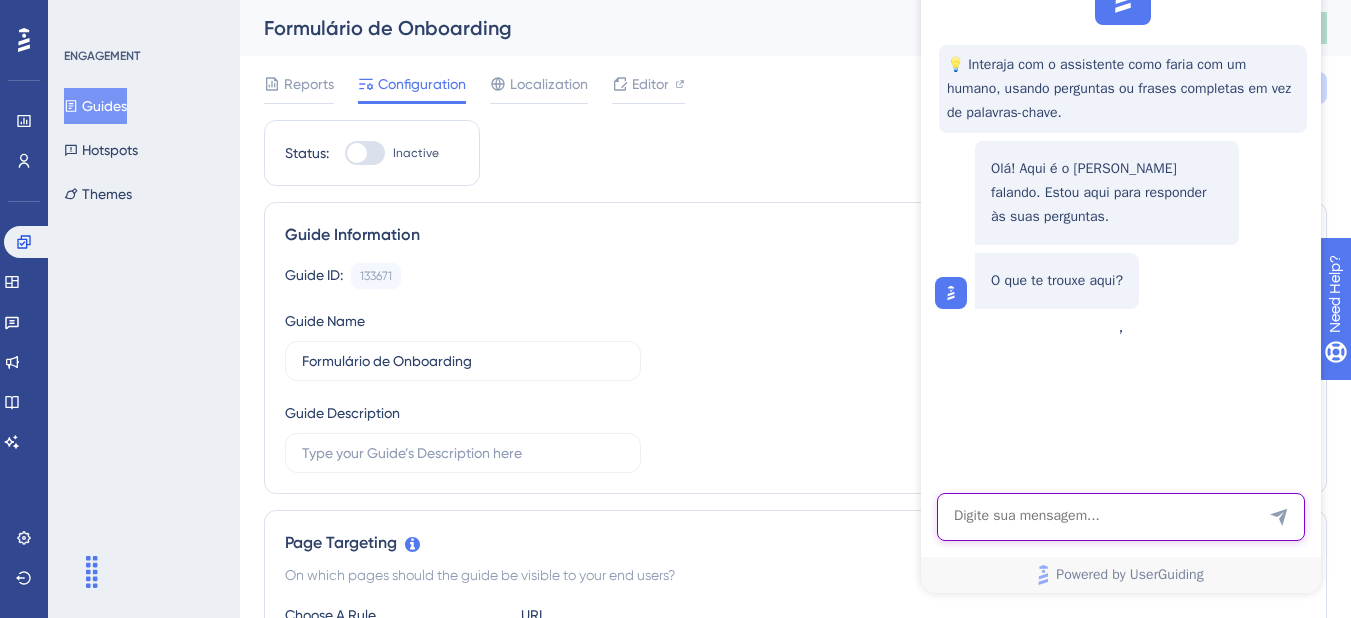 click at bounding box center [1121, 517] 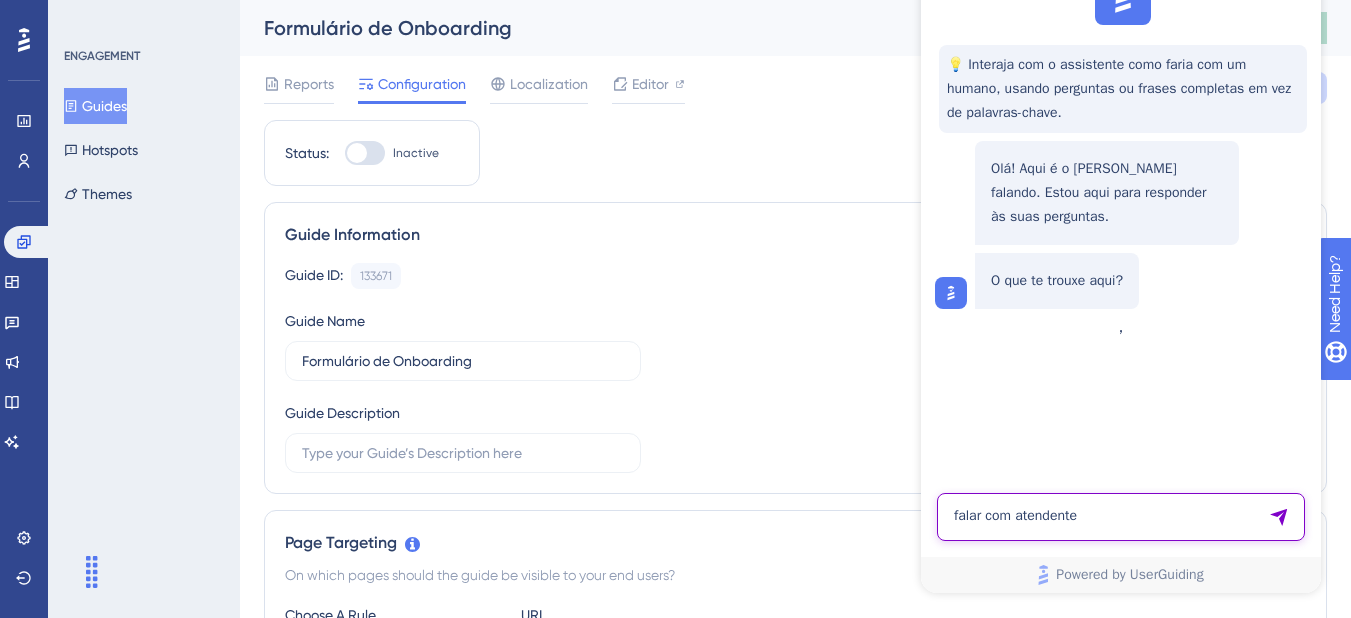 type on "falar com atendente" 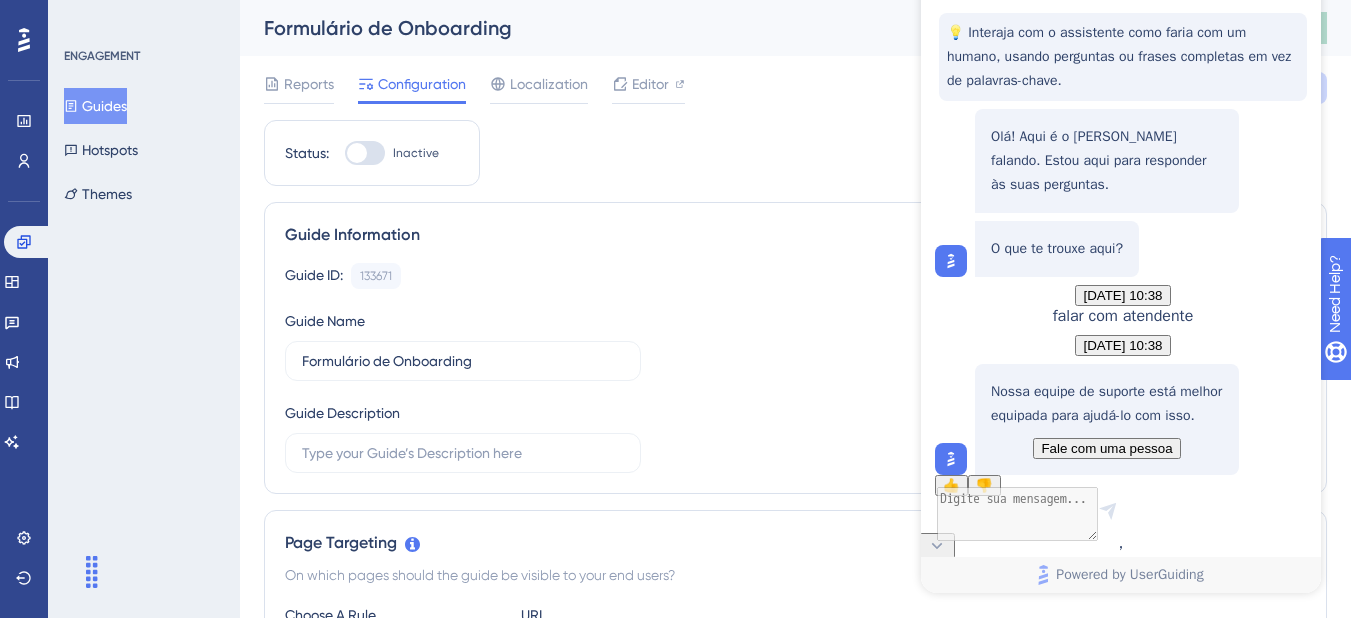 scroll, scrollTop: 178, scrollLeft: 0, axis: vertical 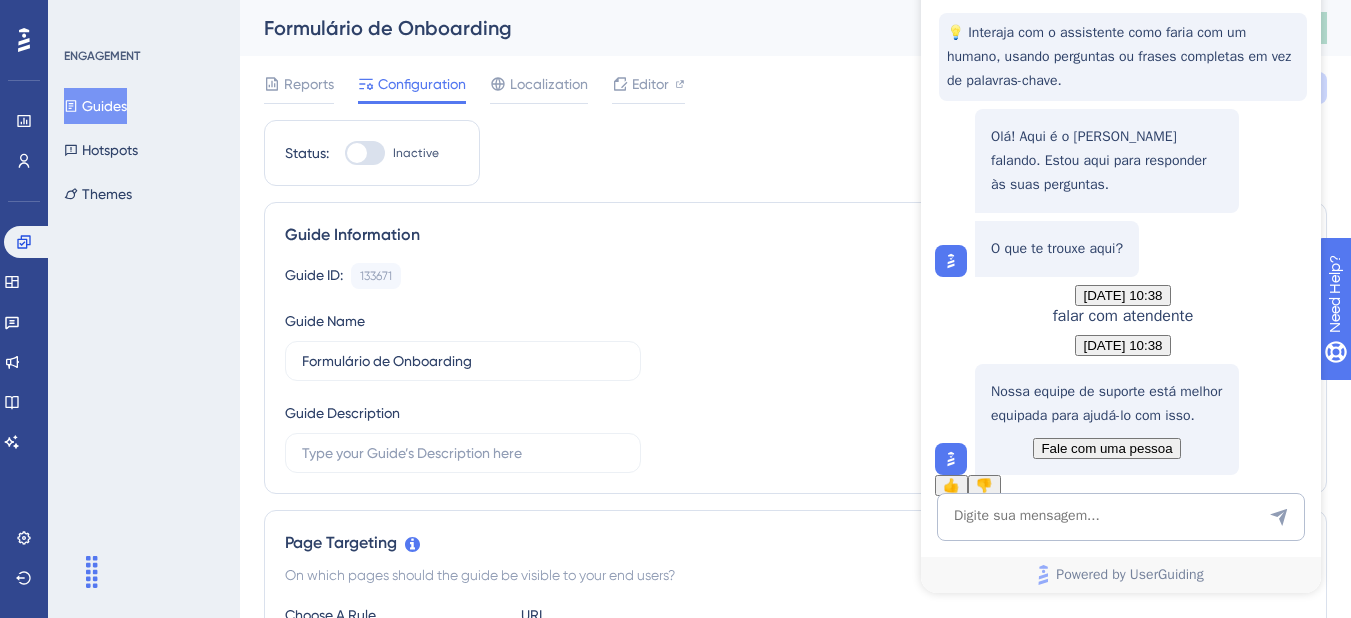 click on "Fale com uma pessoa" at bounding box center [1106, 448] 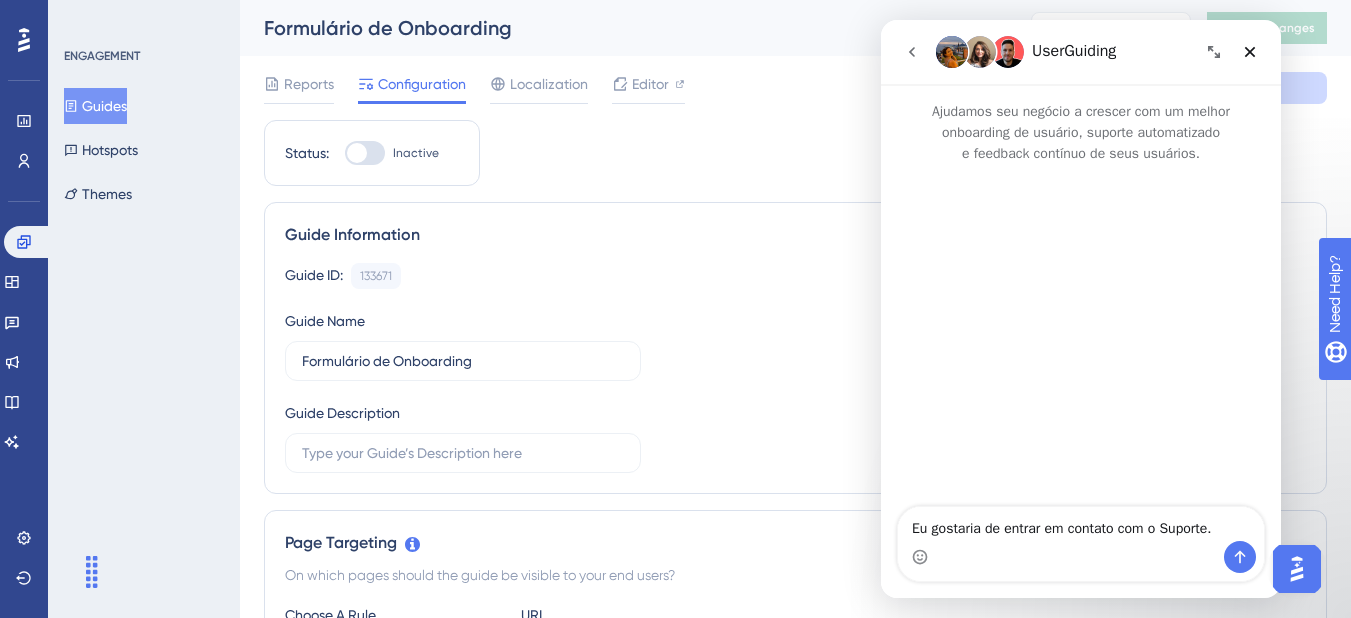 scroll, scrollTop: 0, scrollLeft: 0, axis: both 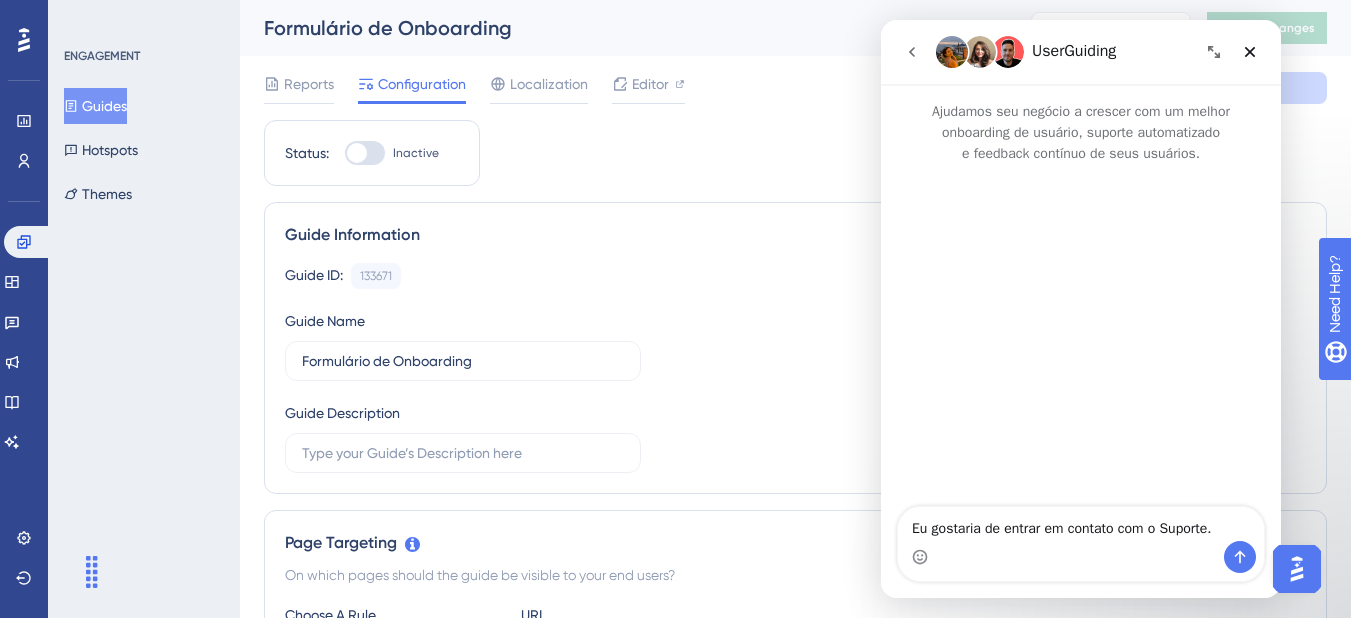 click 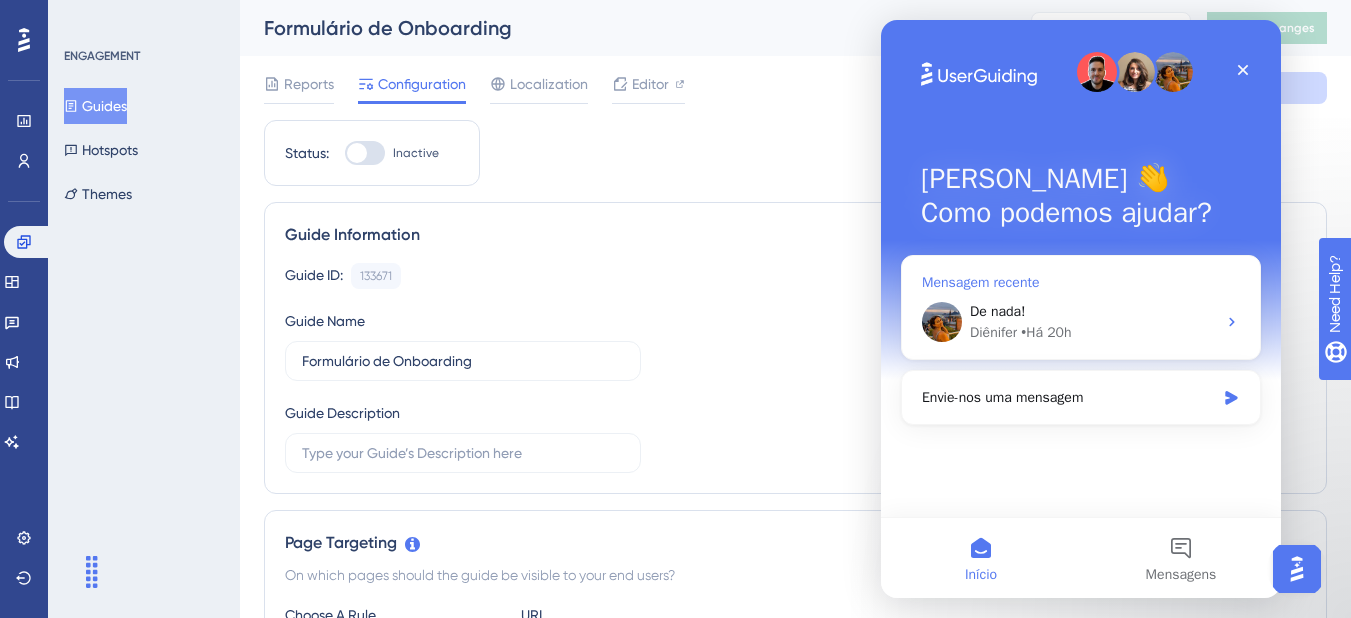 click on "De nada!" at bounding box center (1093, 311) 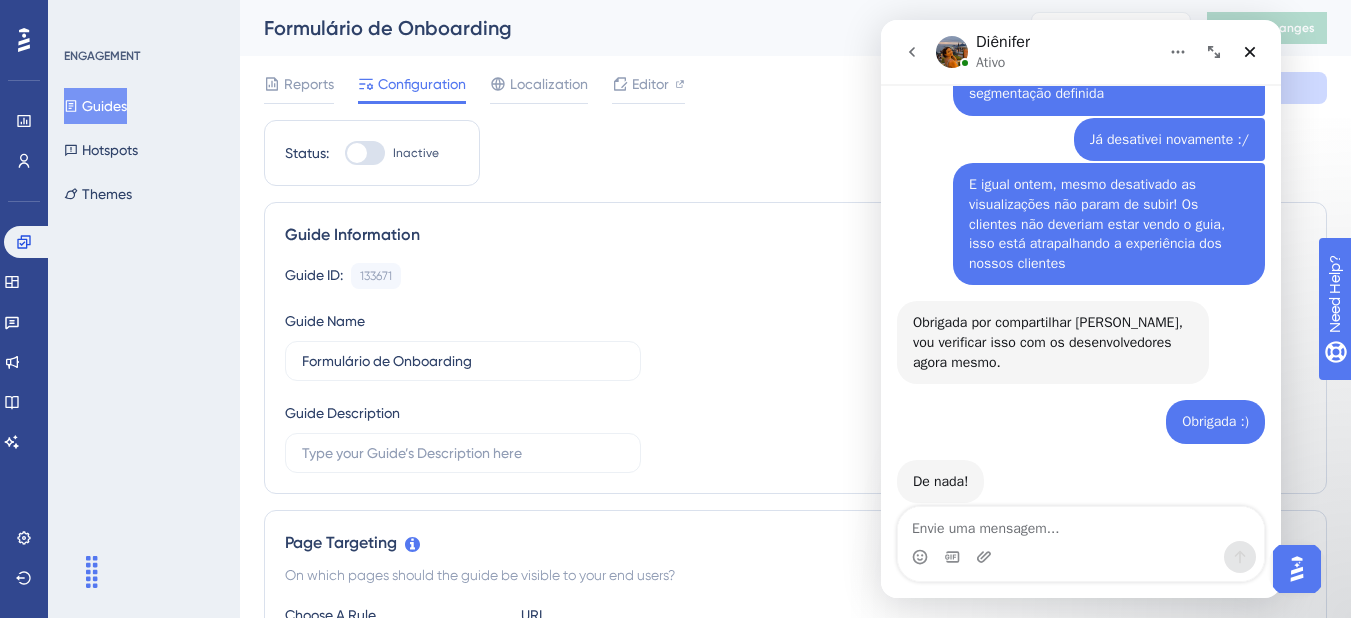 scroll, scrollTop: 381, scrollLeft: 0, axis: vertical 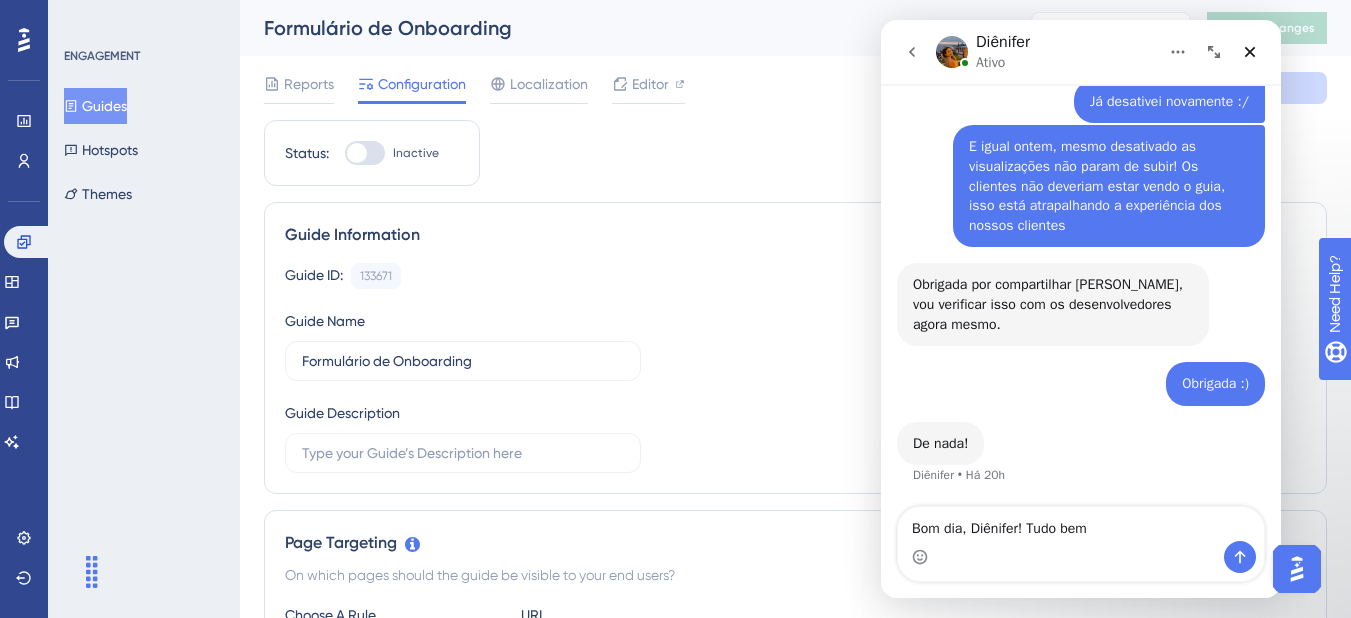 type on "Bom dia, Diênifer! Tudo bem?" 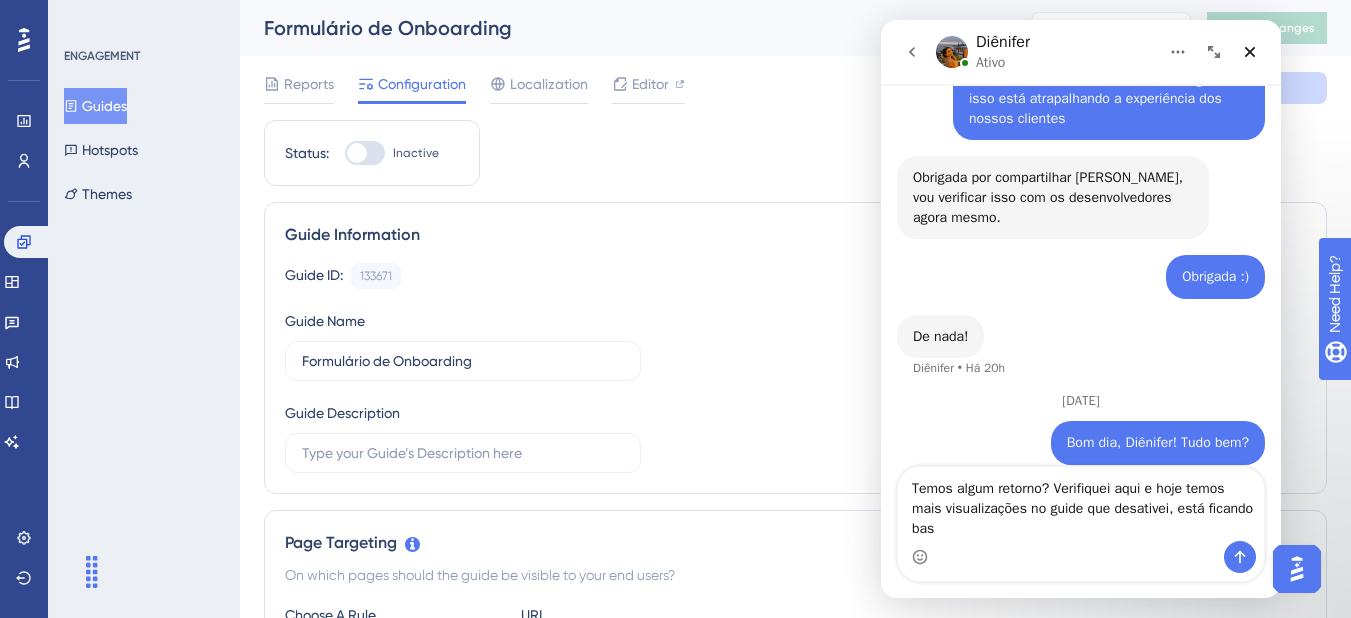 scroll, scrollTop: 535, scrollLeft: 0, axis: vertical 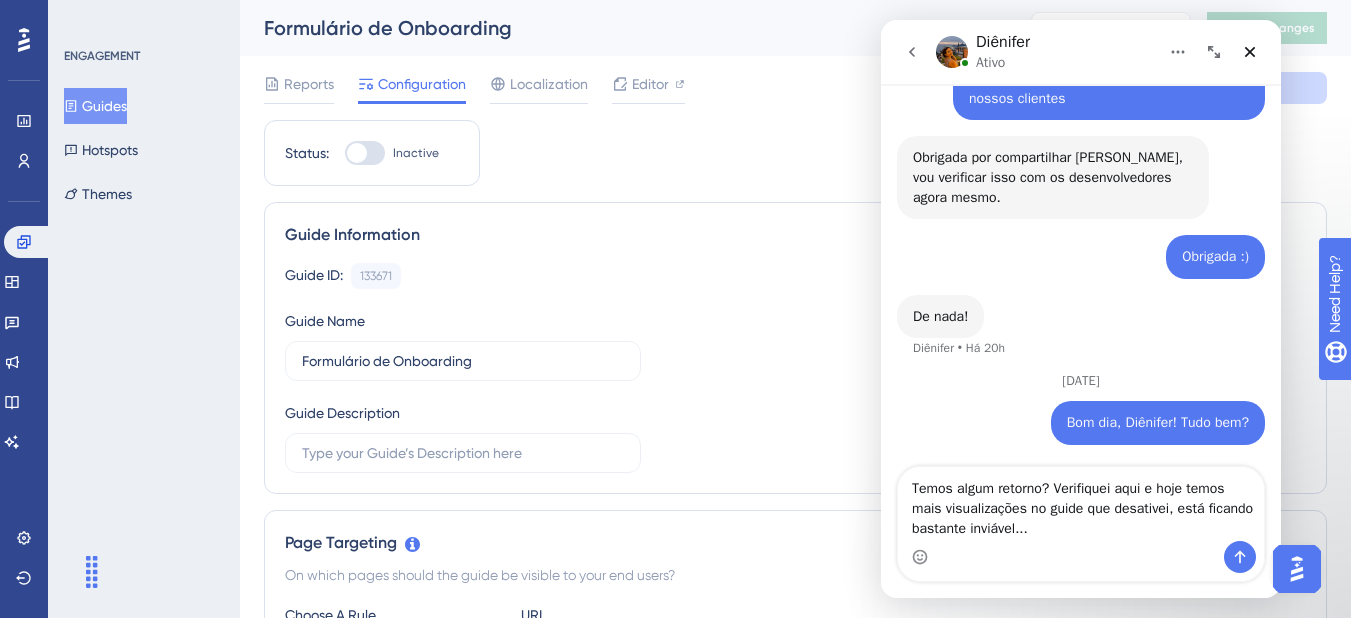 click on "Temos algum retorno? Verifiquei aqui e hoje temos mais visualizações no guide que desativei, está ficando bastante inviável..." at bounding box center (1081, 504) 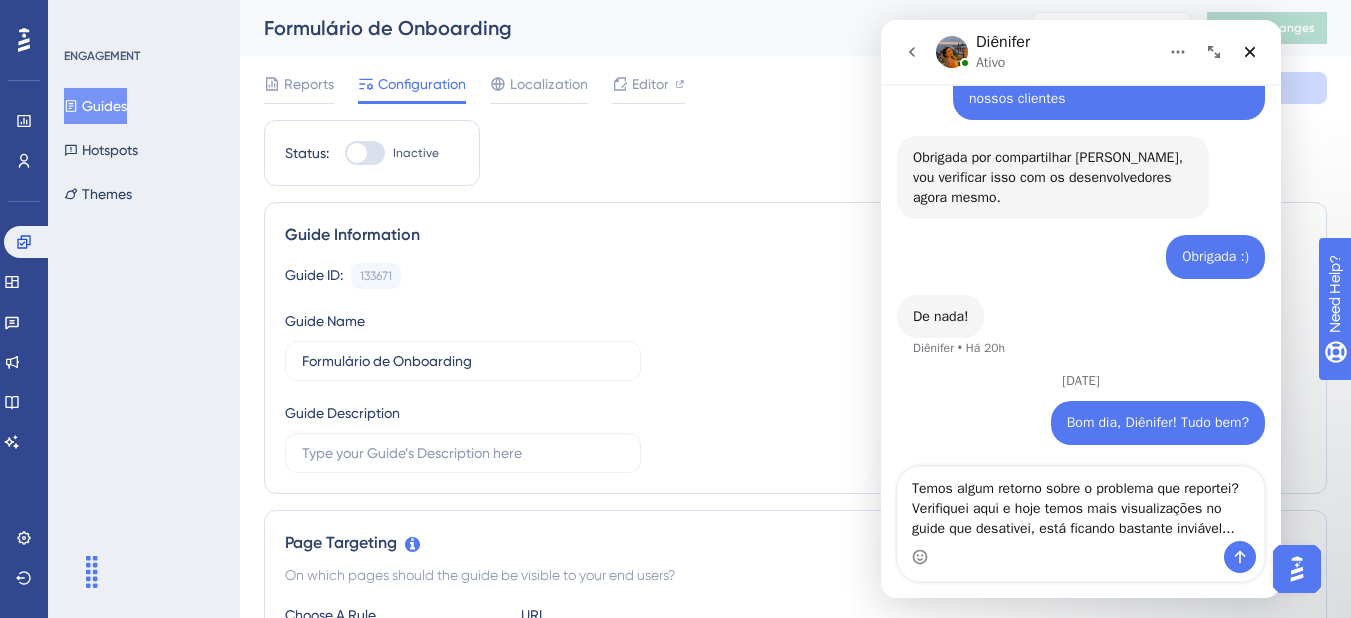 click on "Temos algum retorno sobre o problema que reportei? Verifiquei aqui e hoje temos mais visualizações no guide que desativei, está ficando bastante inviável..." at bounding box center (1081, 504) 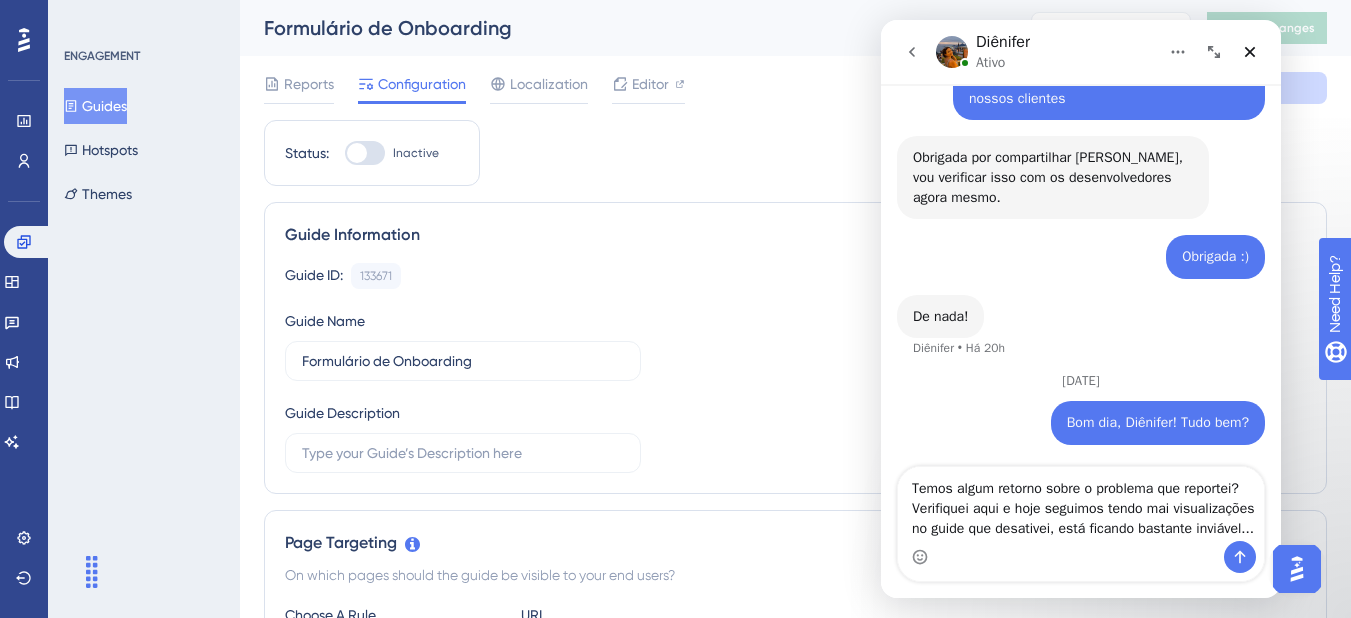 scroll, scrollTop: 535, scrollLeft: 0, axis: vertical 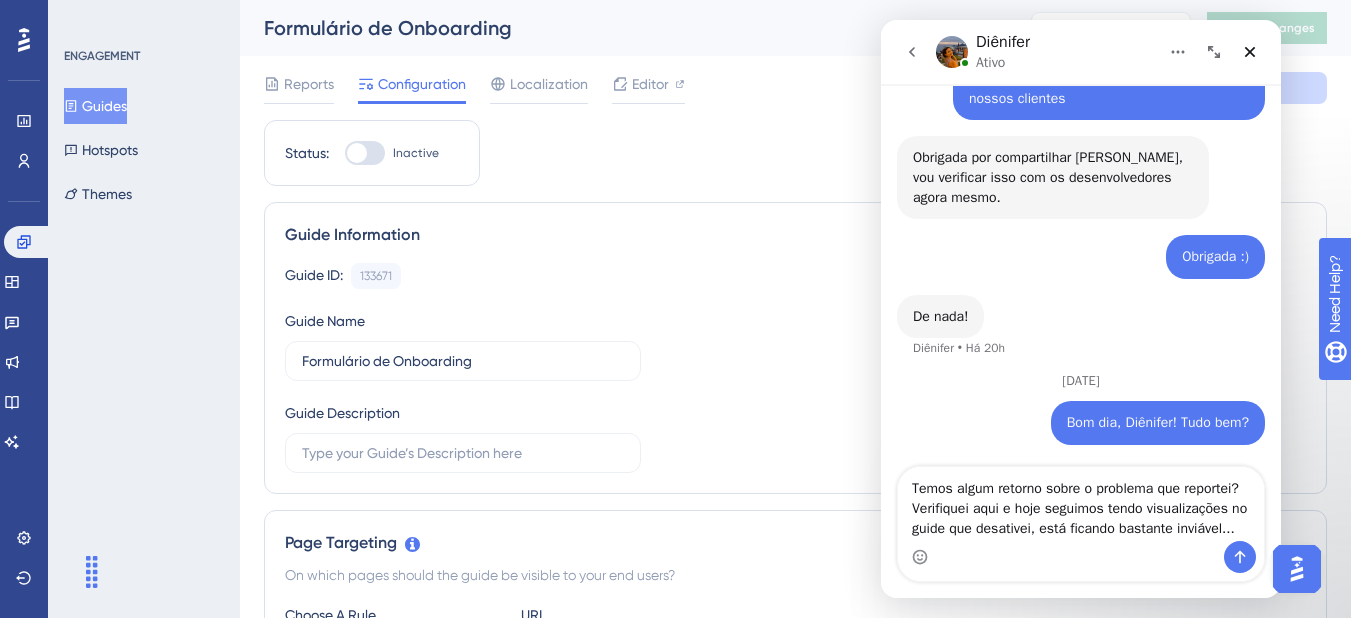 drag, startPoint x: 1174, startPoint y: 531, endPoint x: 1216, endPoint y: 536, distance: 42.296574 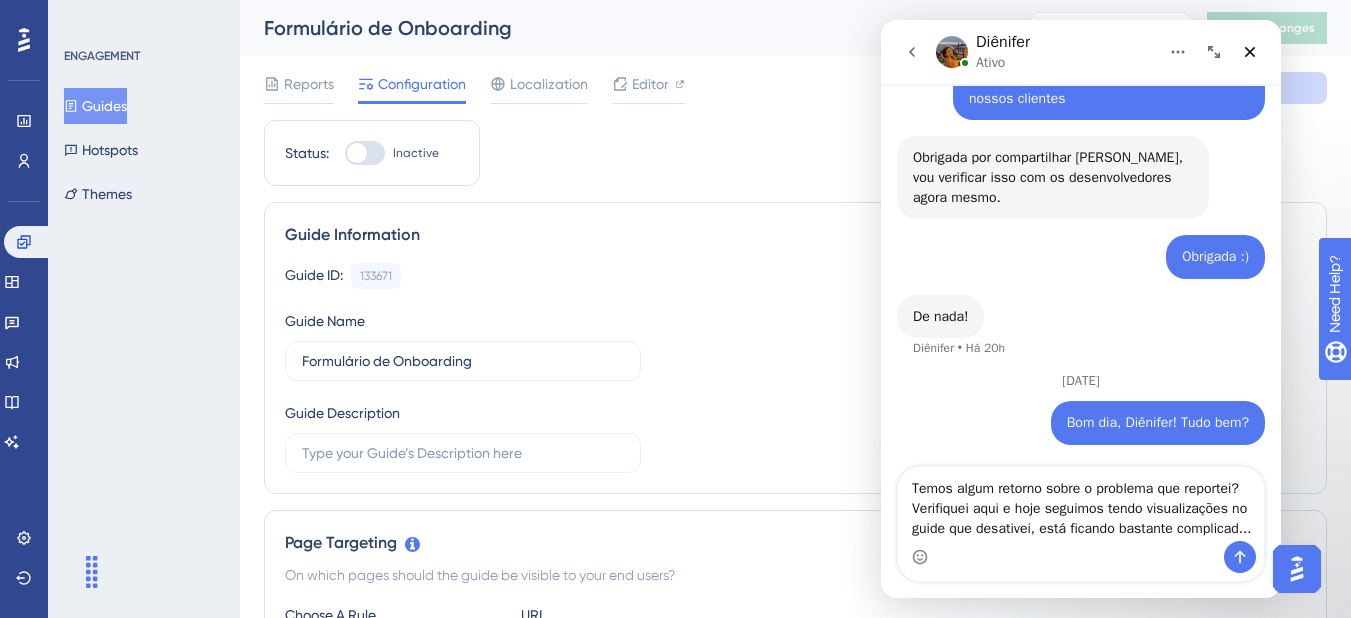 type on "Temos algum retorno sobre o problema que reportei? Verifiquei aqui e hoje seguimos tendo visualizações no guide que desativei, está ficando bastante complicado..." 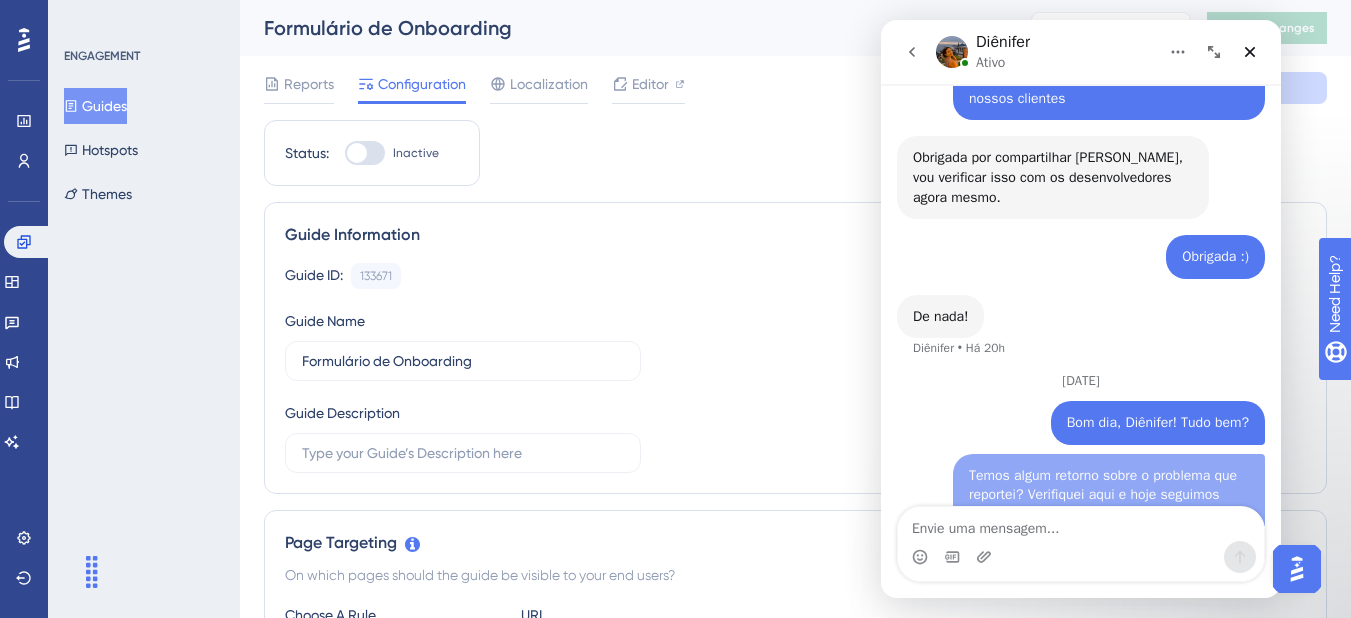 scroll, scrollTop: 599, scrollLeft: 0, axis: vertical 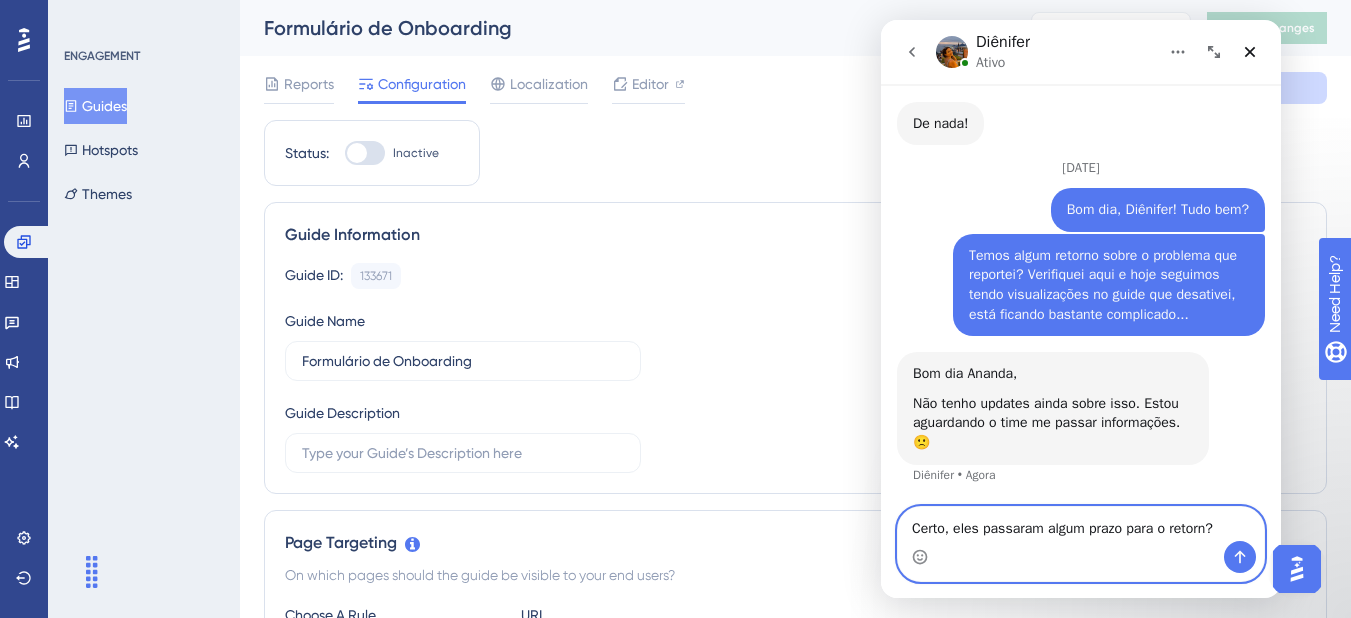 type on "Certo, eles passaram algum prazo para o retorno?" 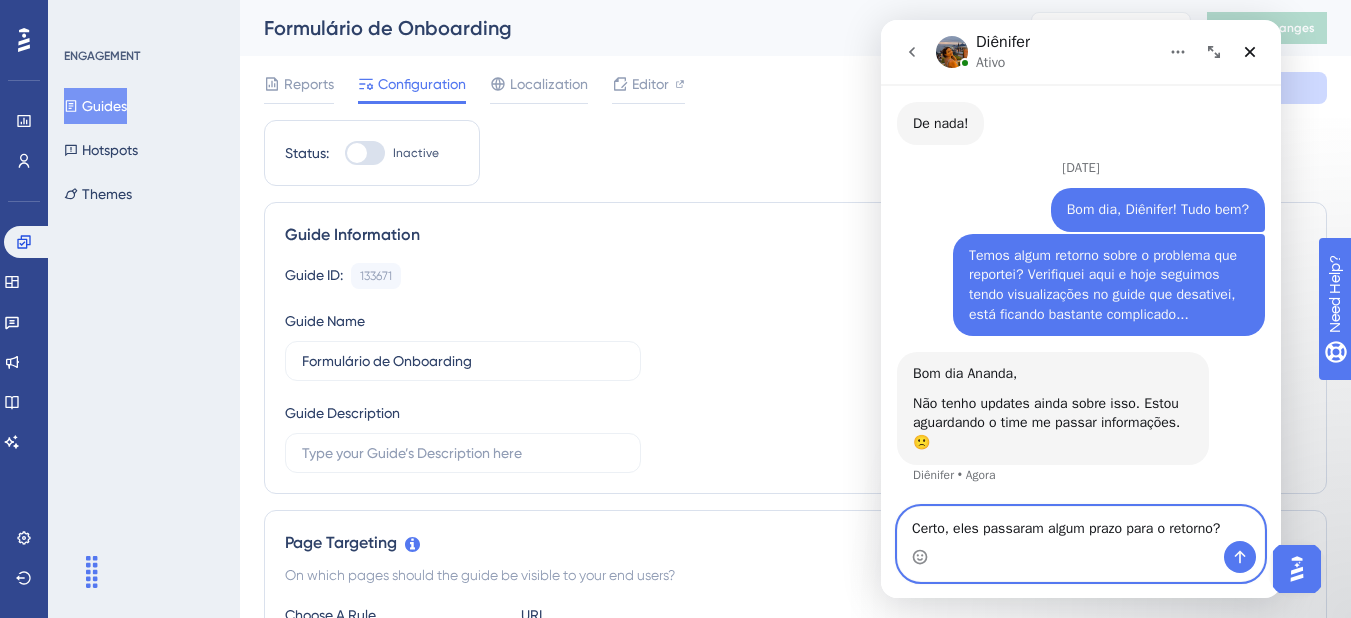 type 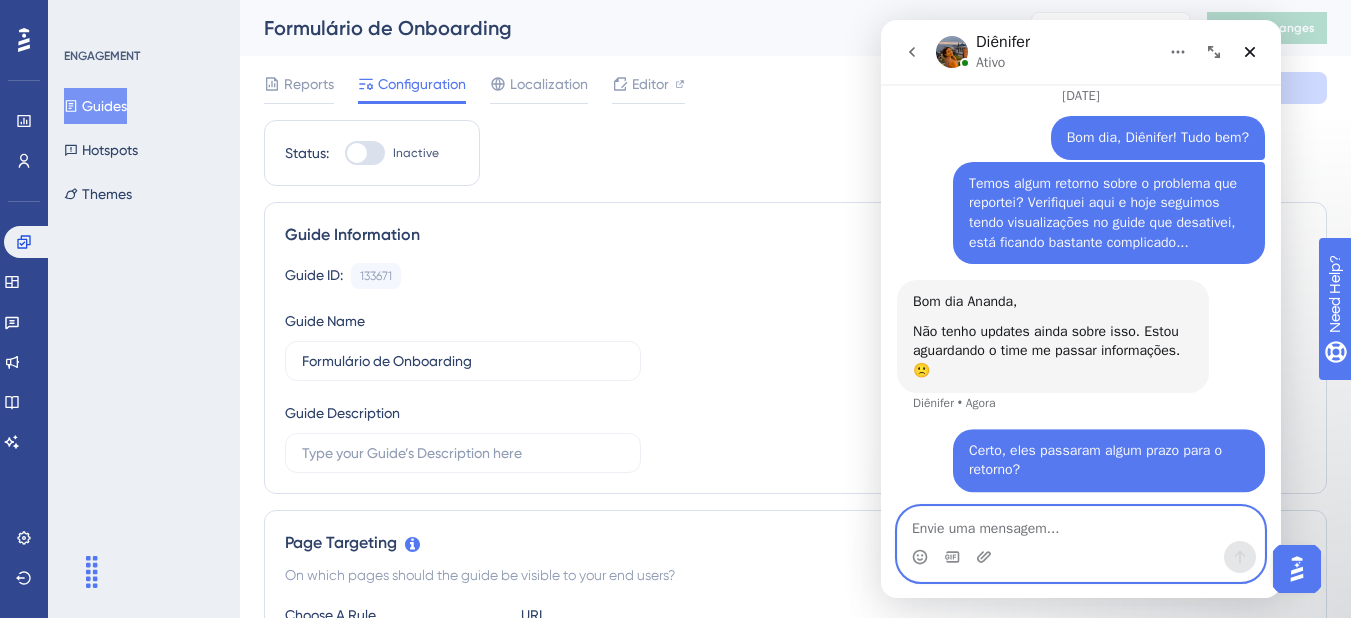 scroll, scrollTop: 807, scrollLeft: 0, axis: vertical 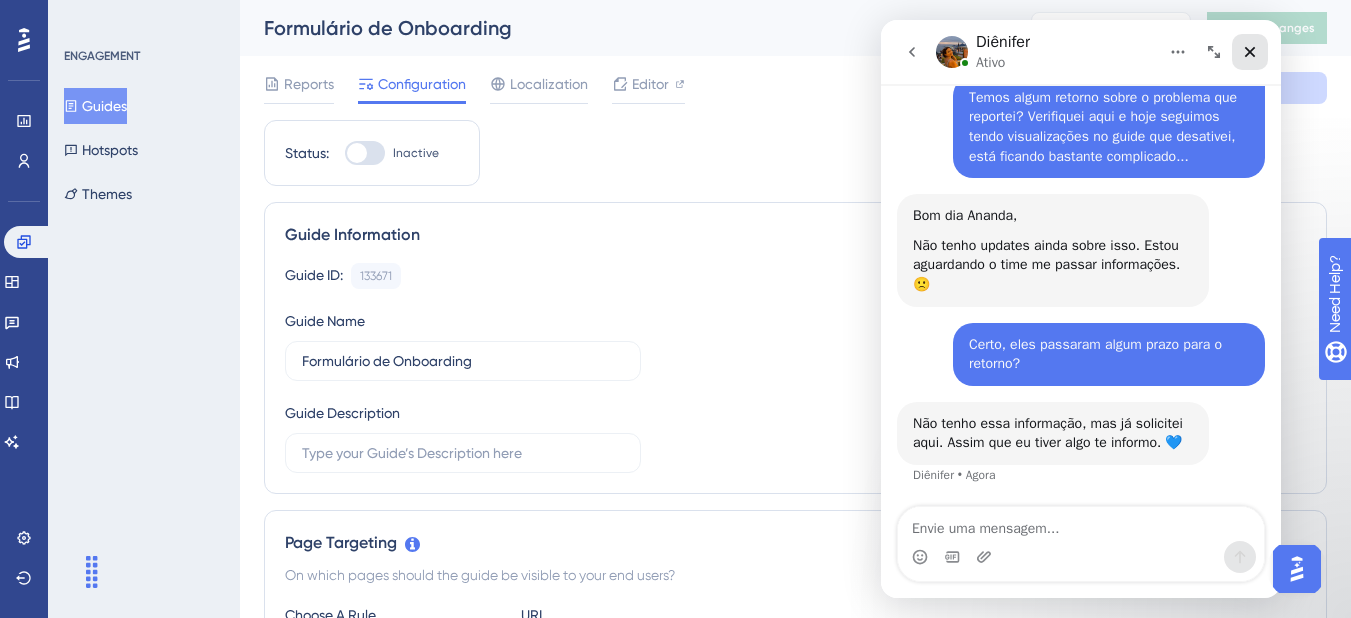 click 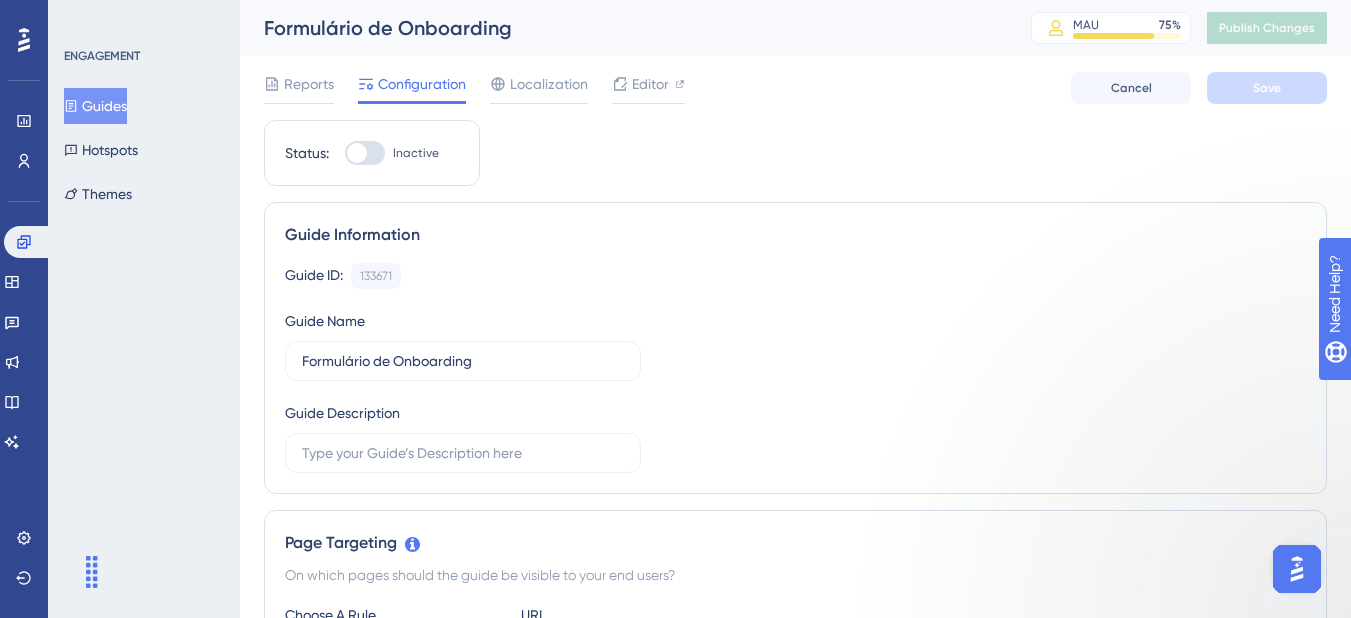 scroll, scrollTop: 0, scrollLeft: 0, axis: both 